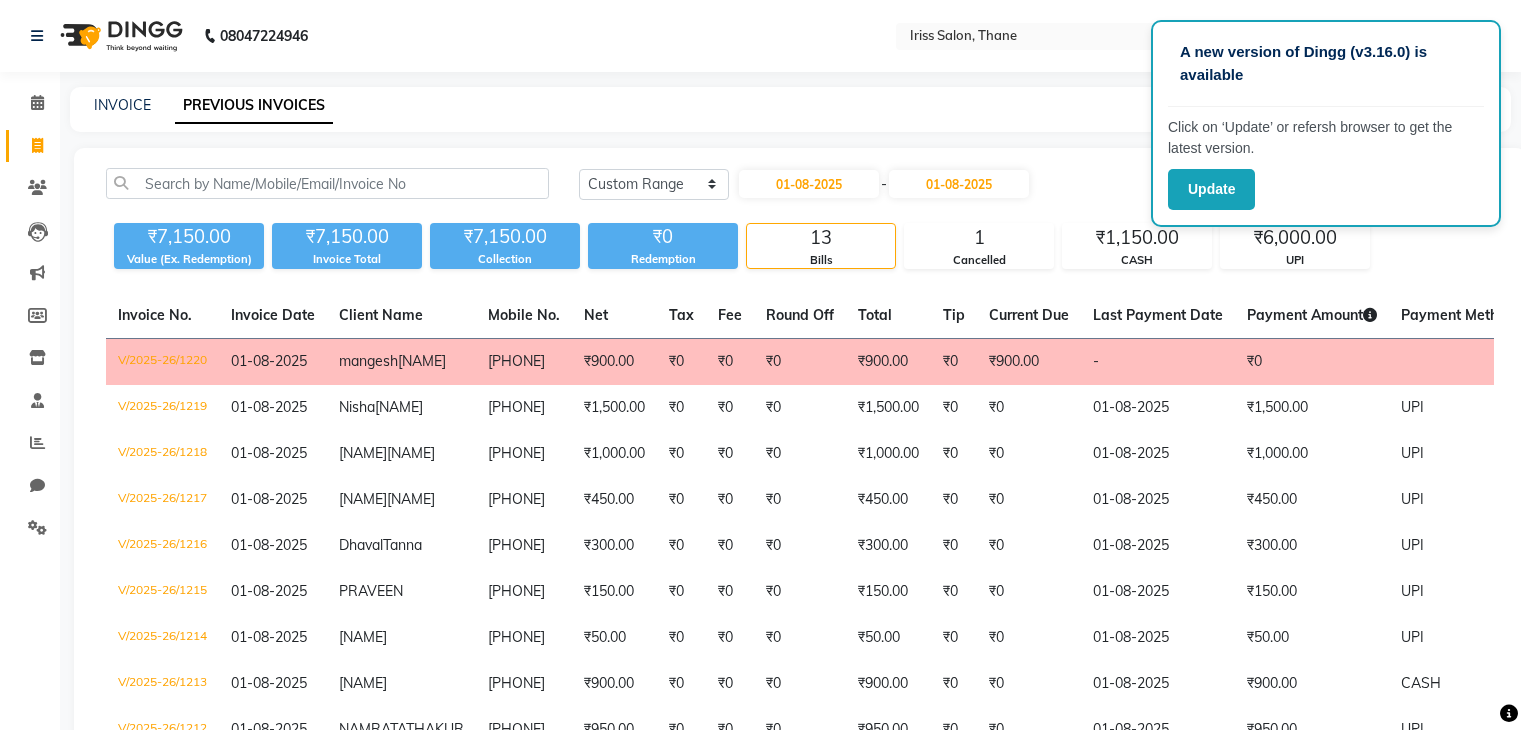 select on "range" 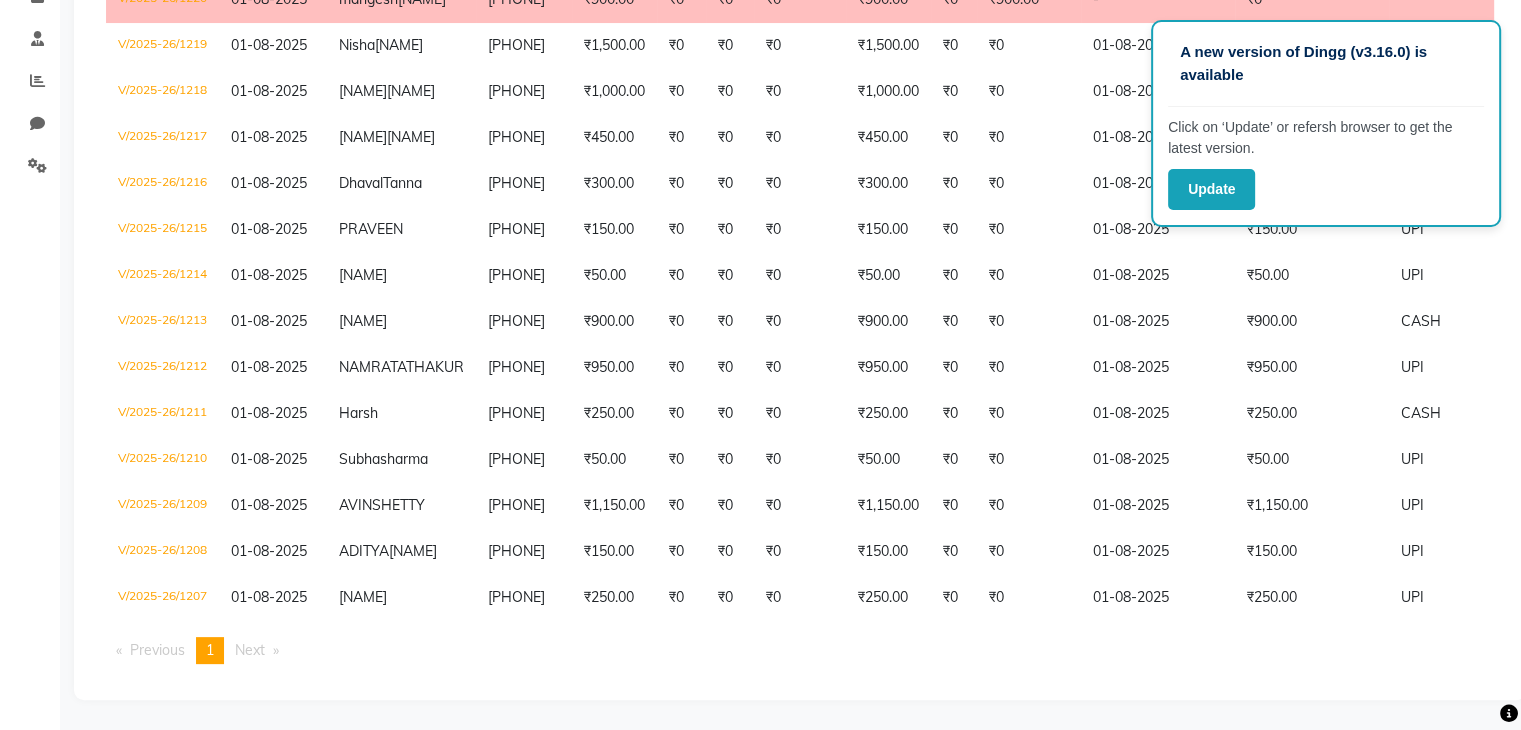 scroll, scrollTop: 0, scrollLeft: 0, axis: both 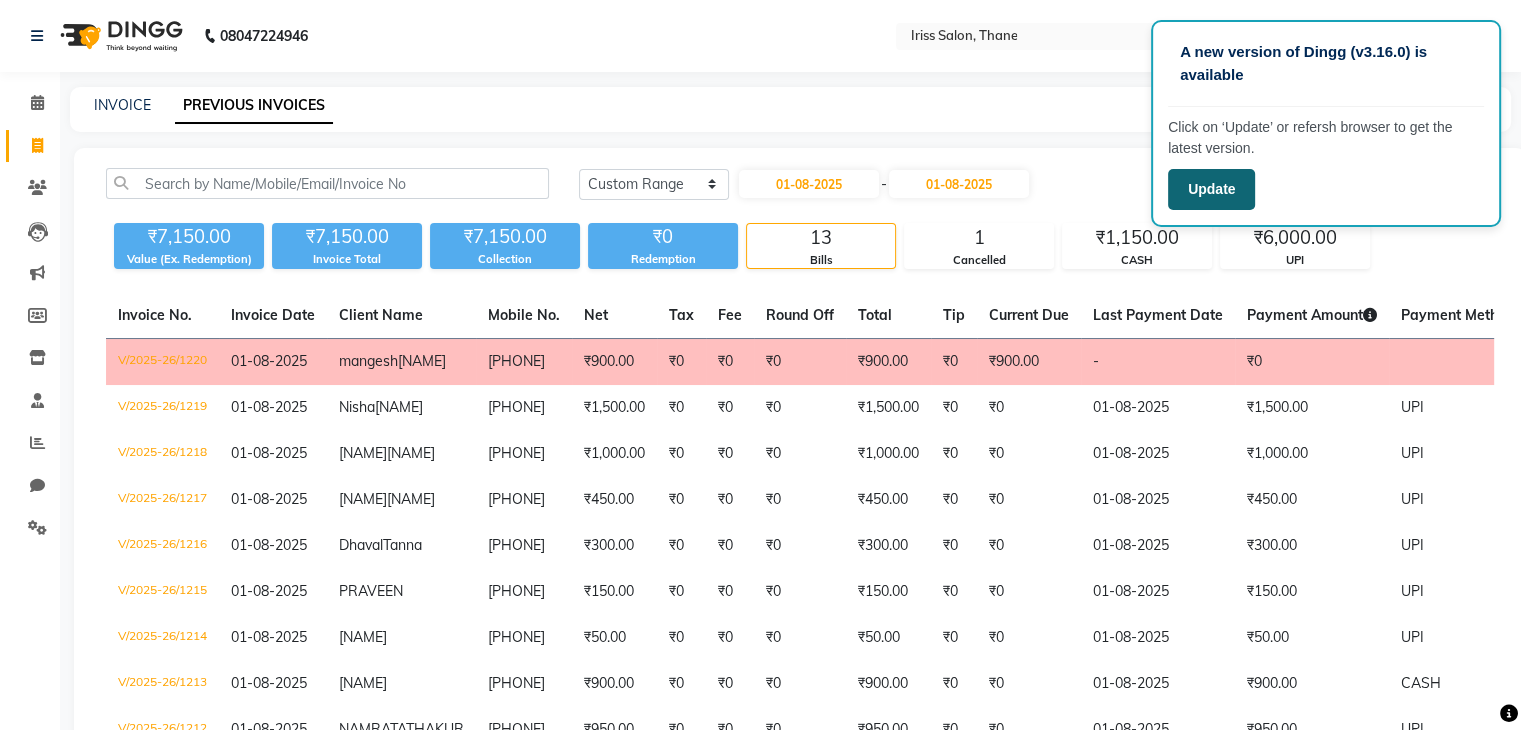 click on "Update" 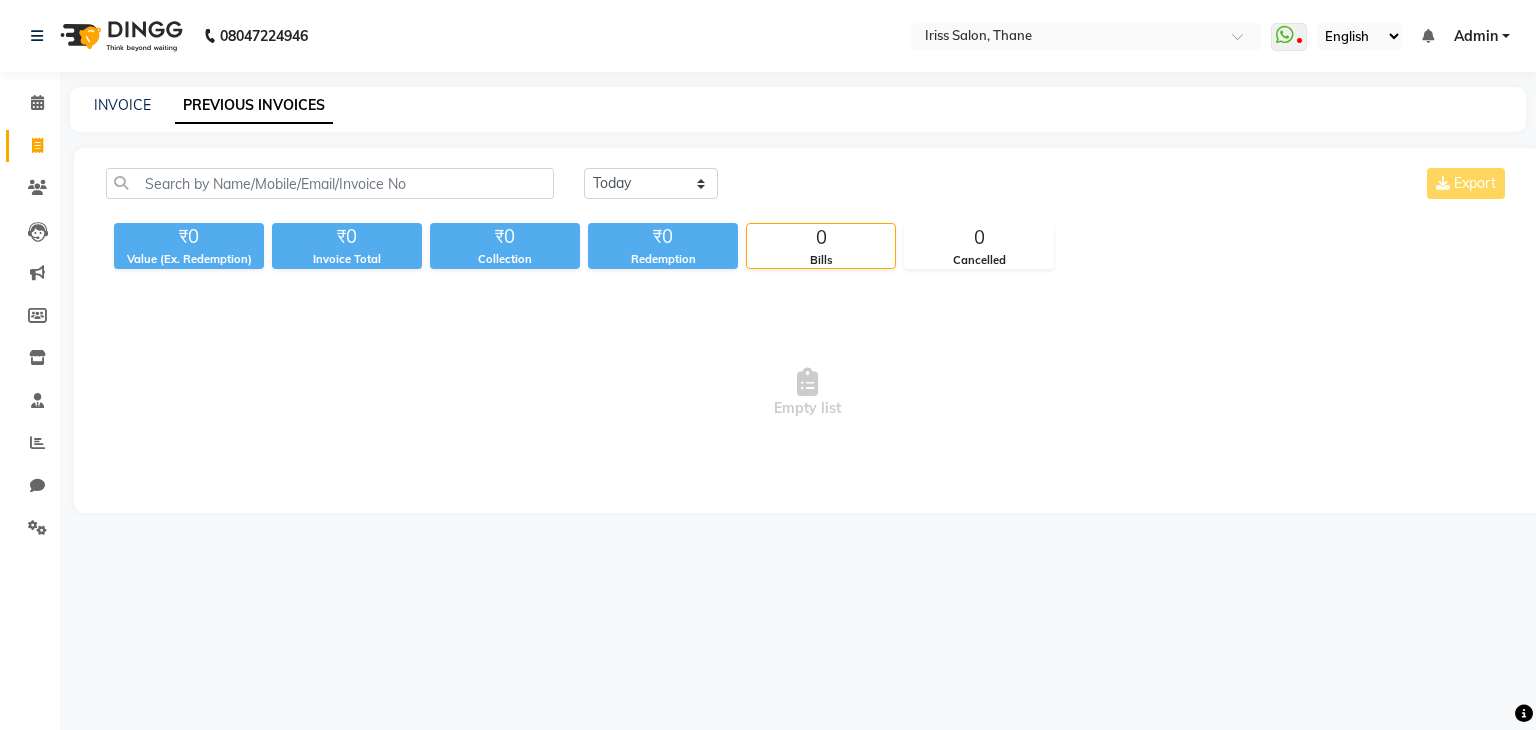 scroll, scrollTop: 0, scrollLeft: 0, axis: both 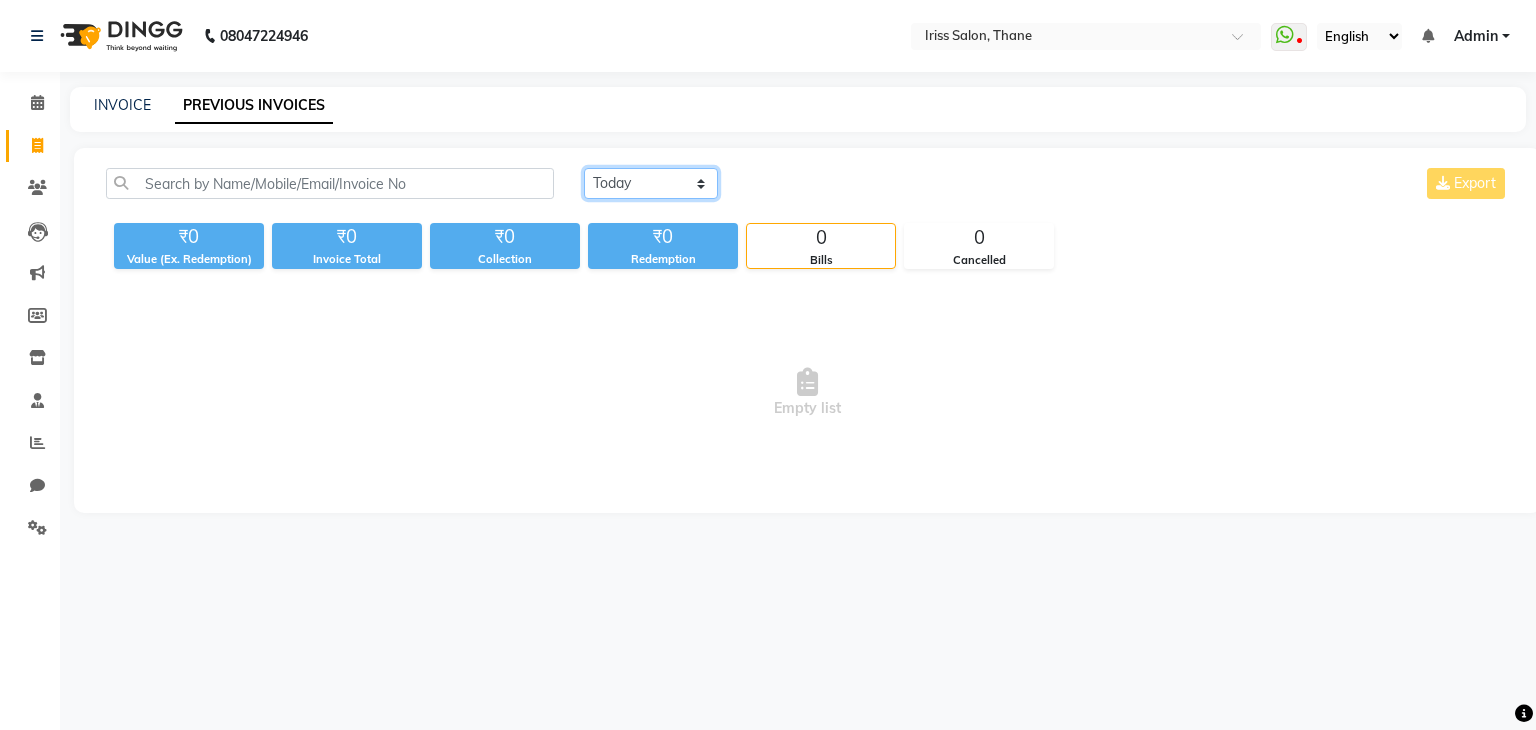 click on "Today Yesterday Custom Range" 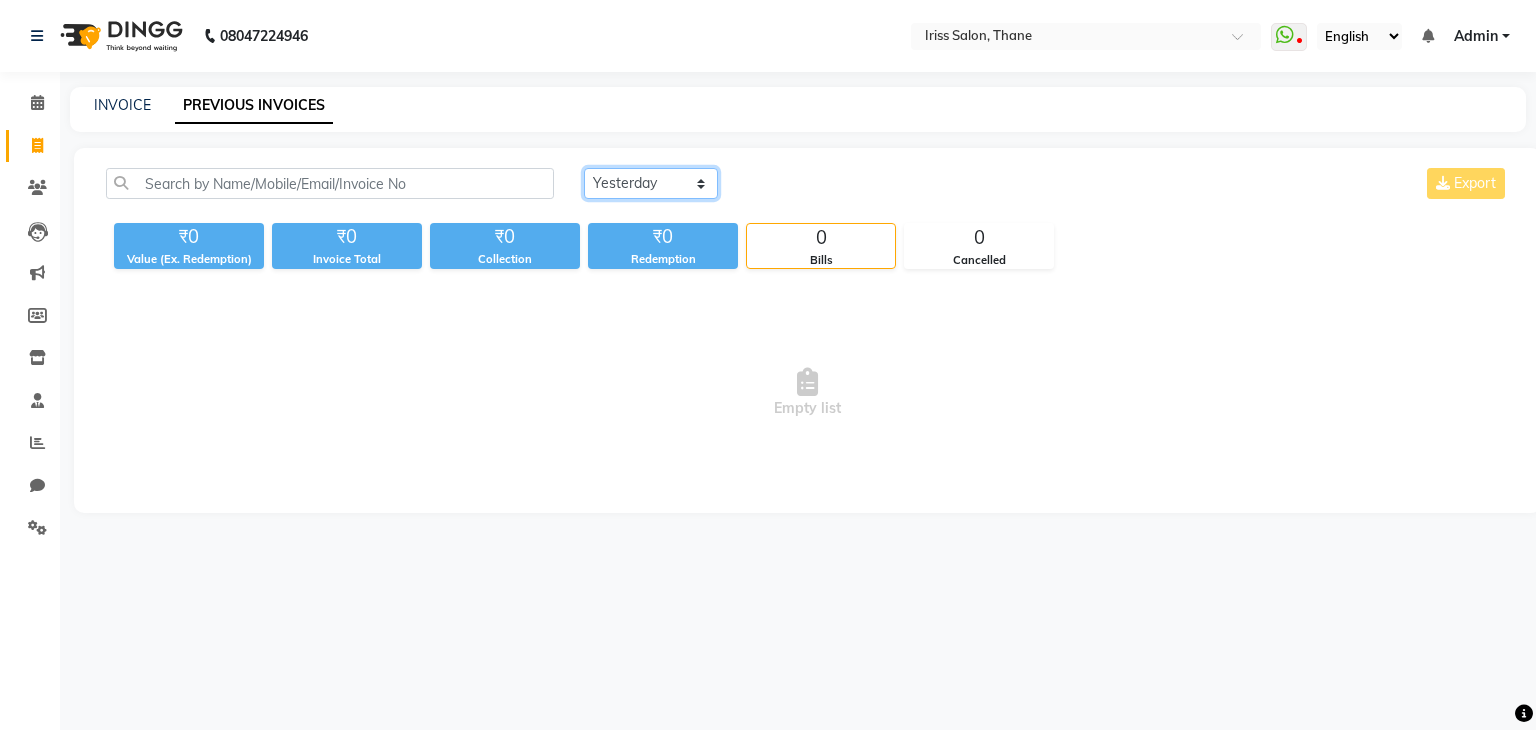 click on "Today Yesterday Custom Range" 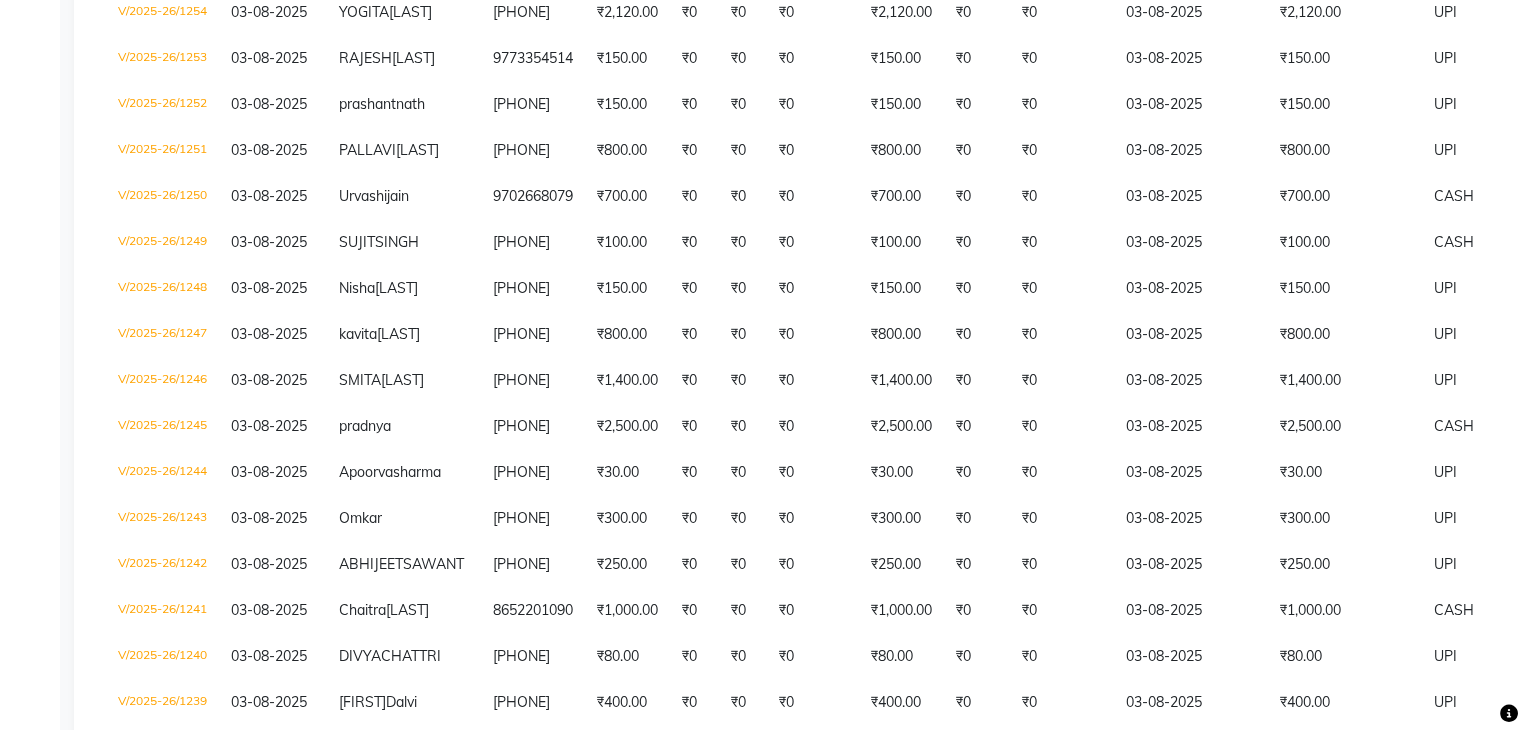 scroll, scrollTop: 671, scrollLeft: 0, axis: vertical 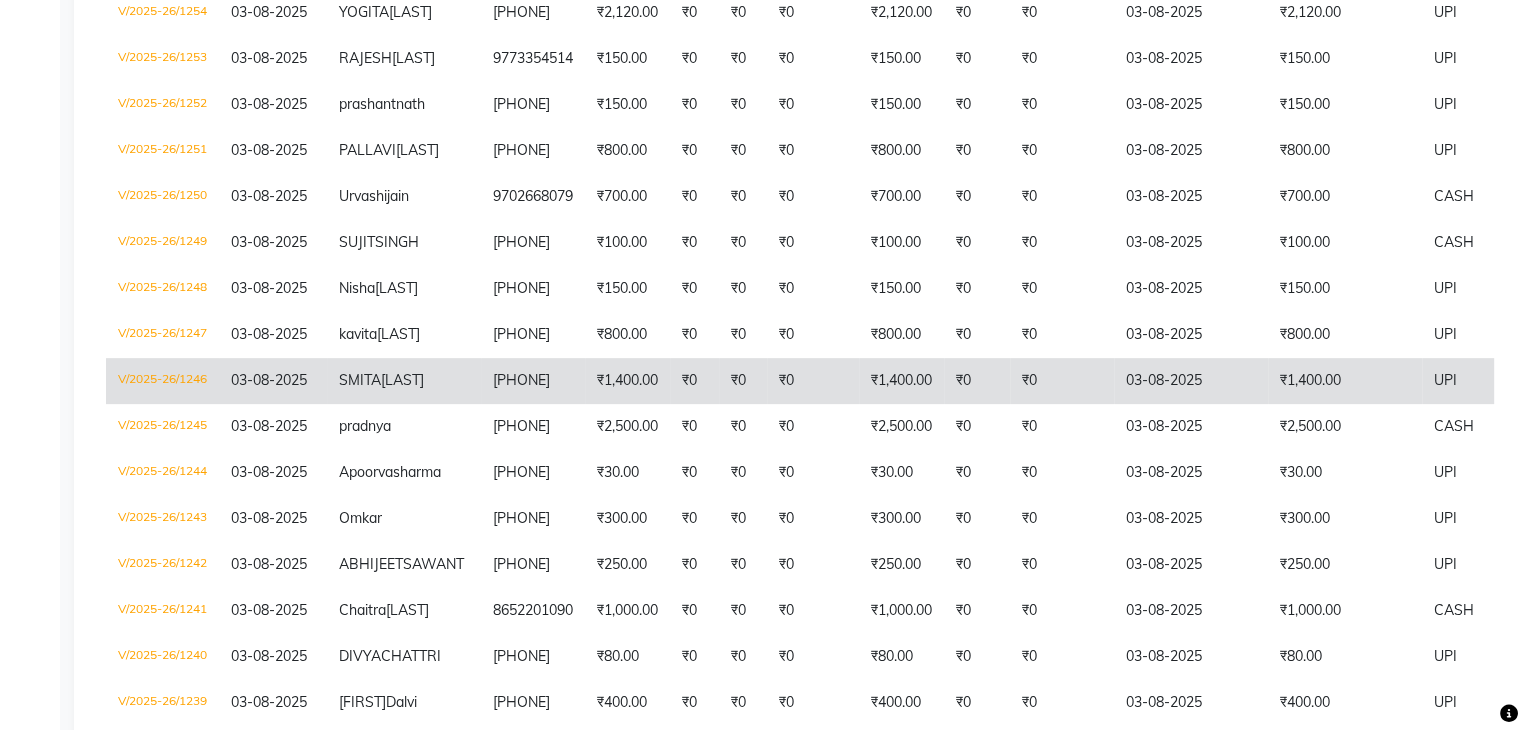 click on "SMITA  KAMATH" 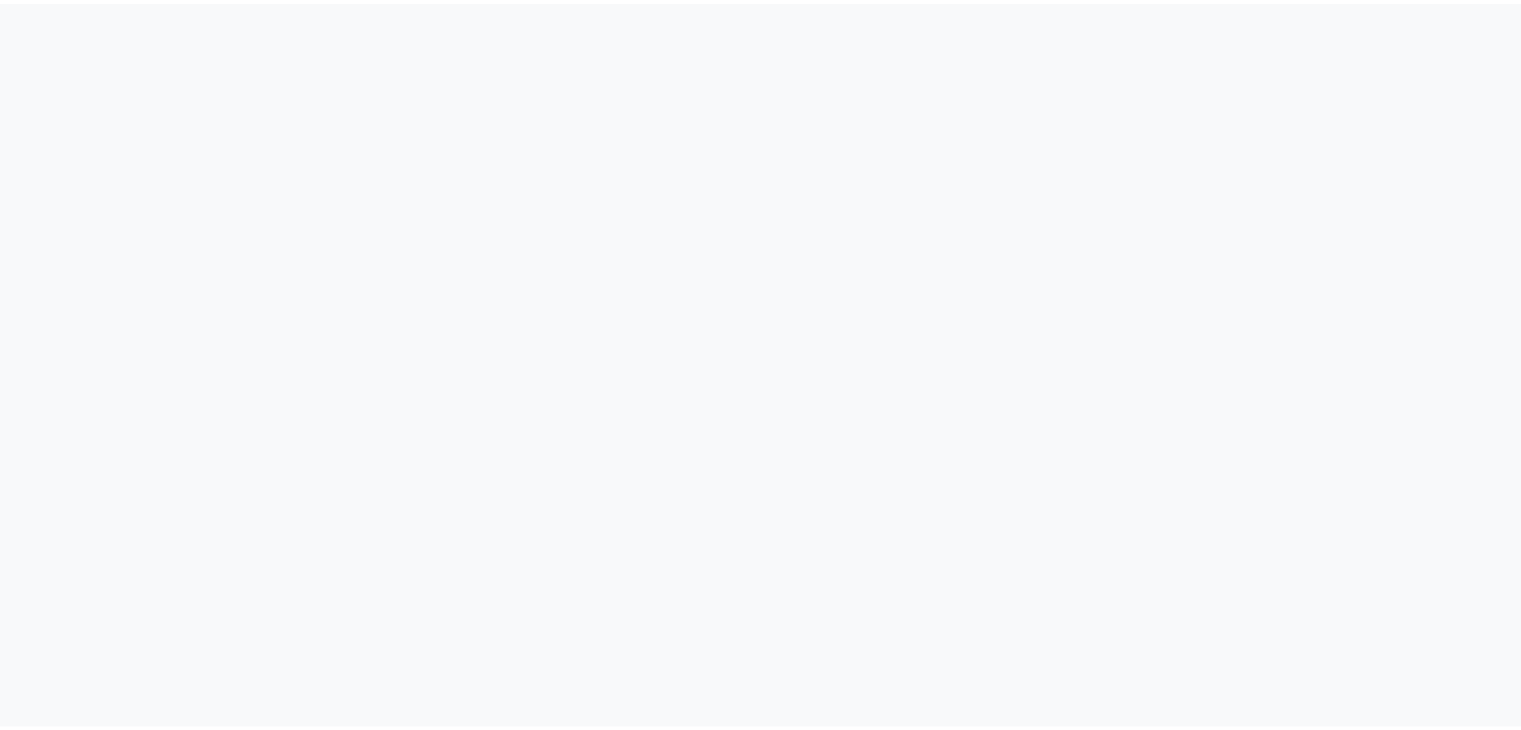 scroll, scrollTop: 0, scrollLeft: 0, axis: both 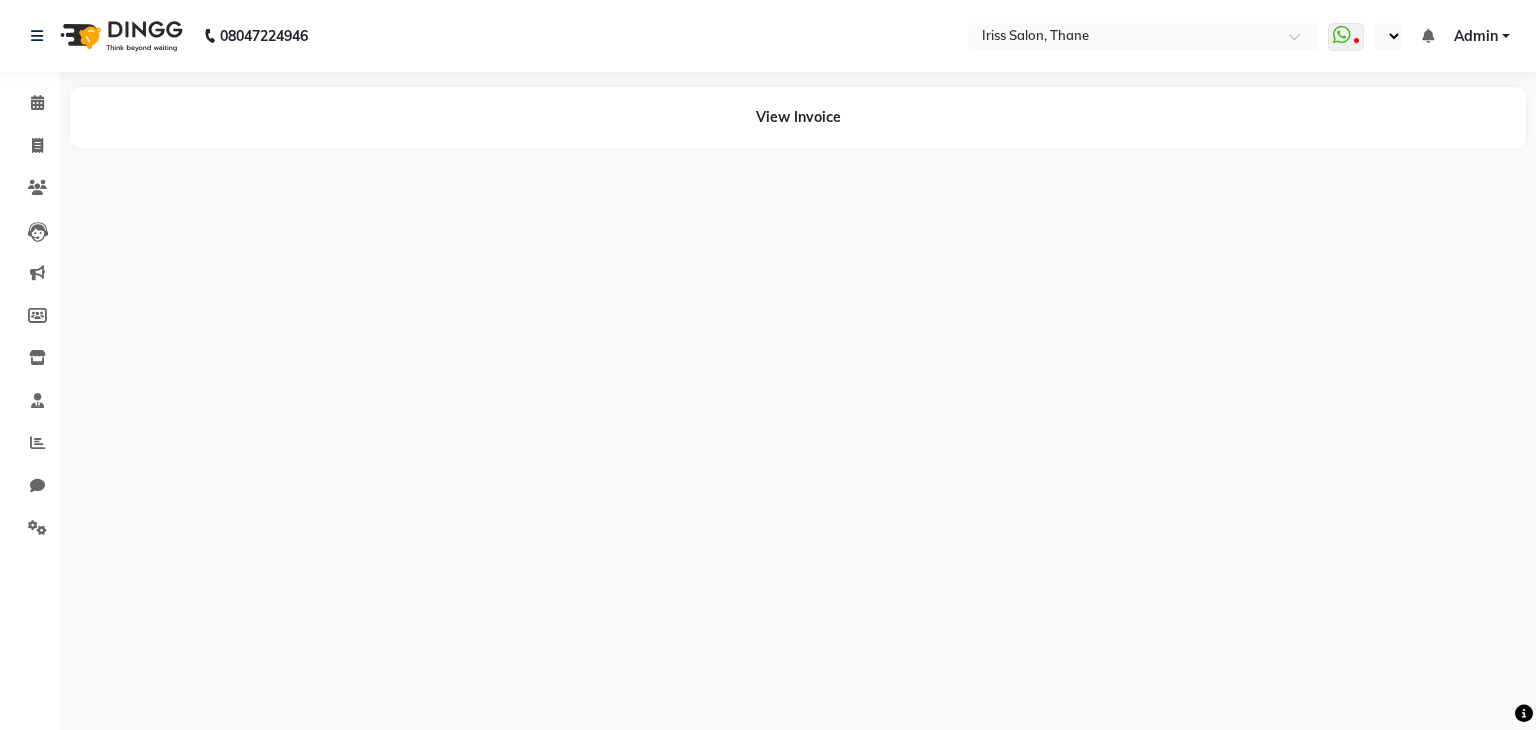 select on "en" 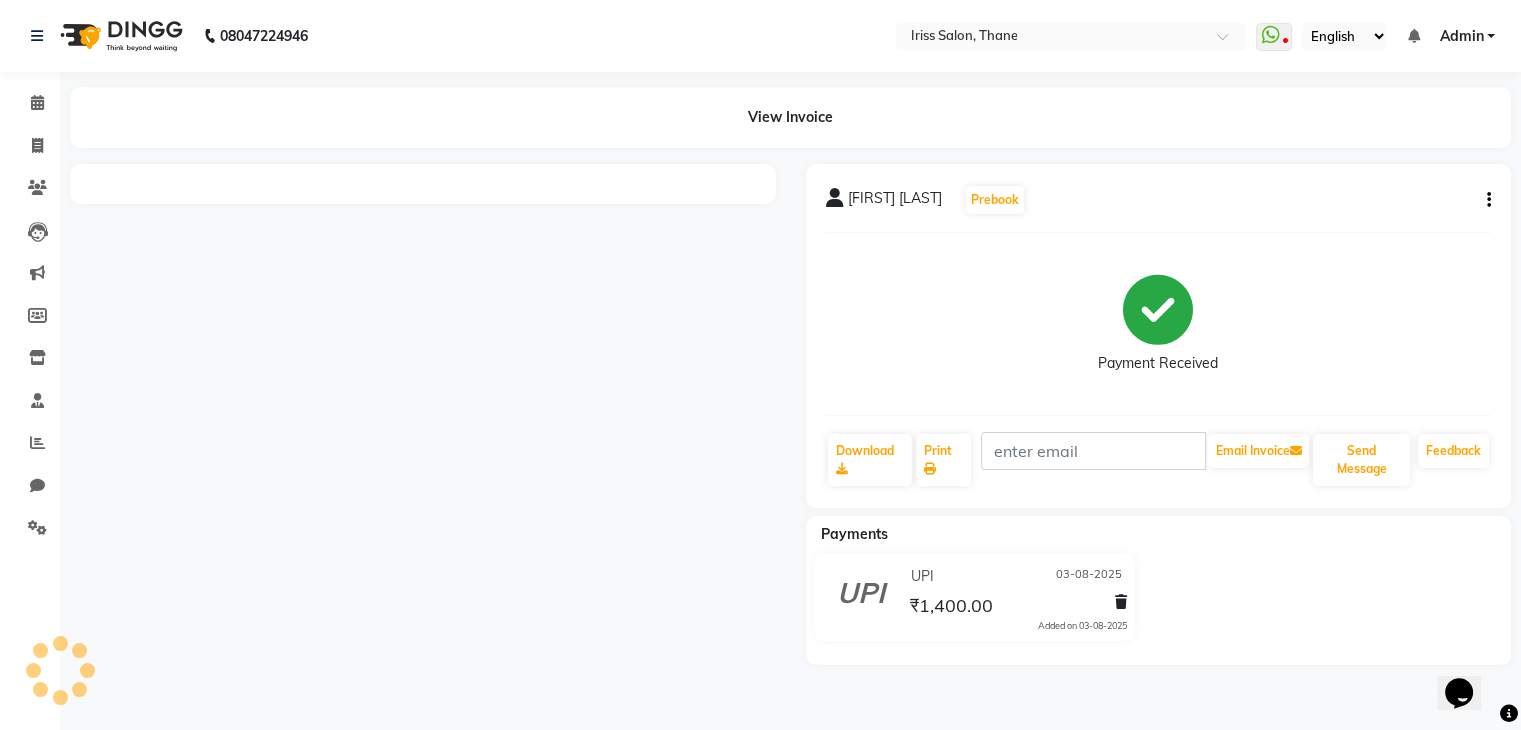 scroll, scrollTop: 0, scrollLeft: 0, axis: both 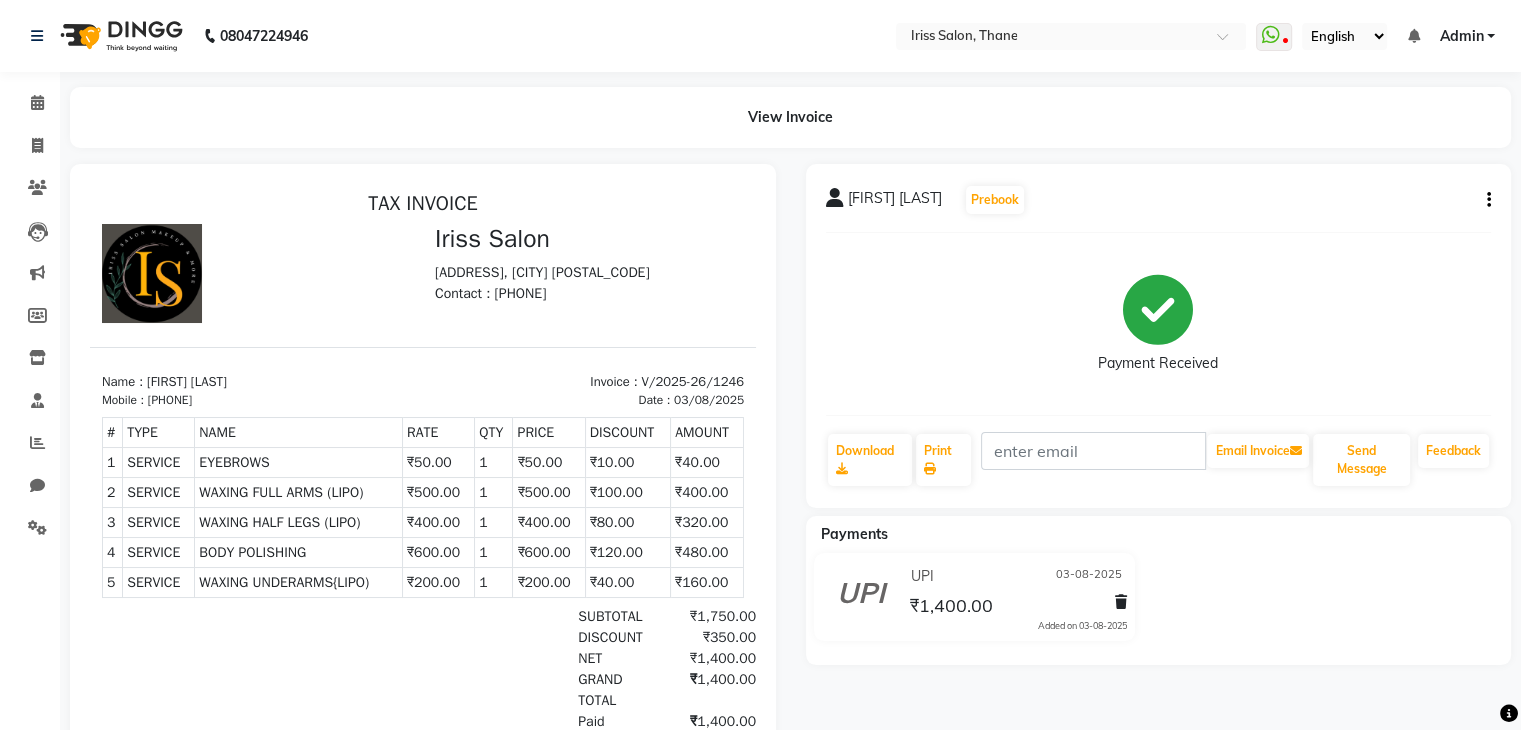 click 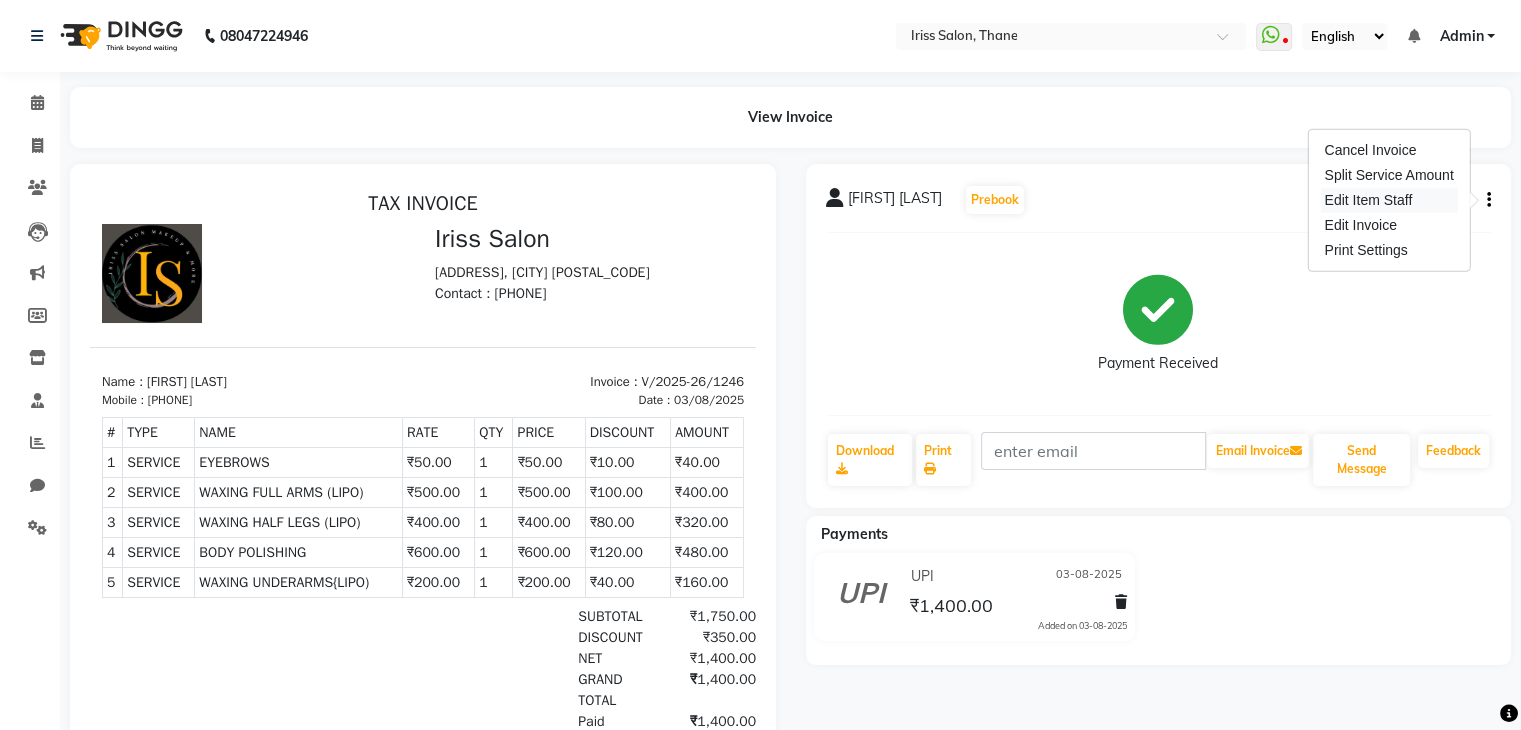 click on "Edit Item Staff" at bounding box center [1388, 200] 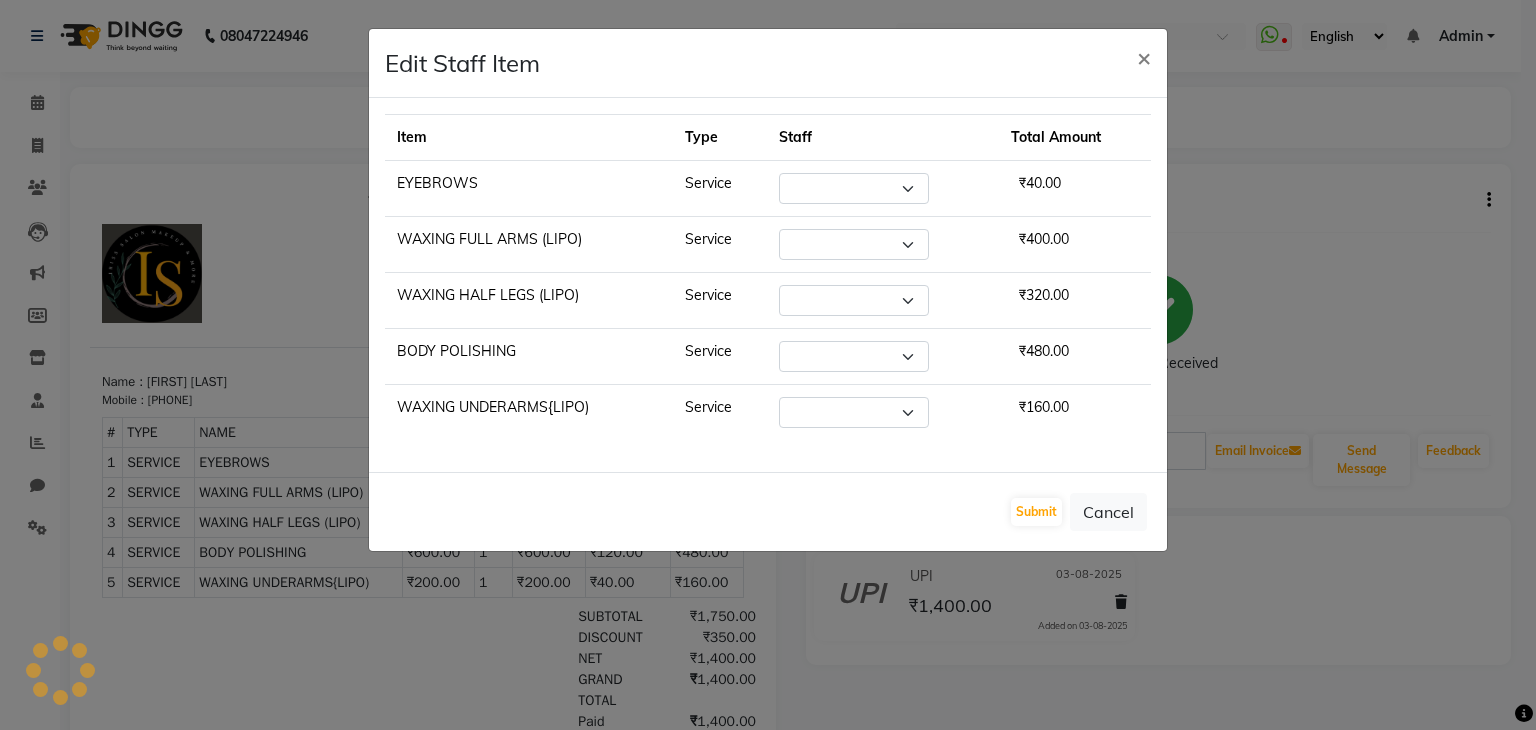 select on "[POSTAL_CODE]" 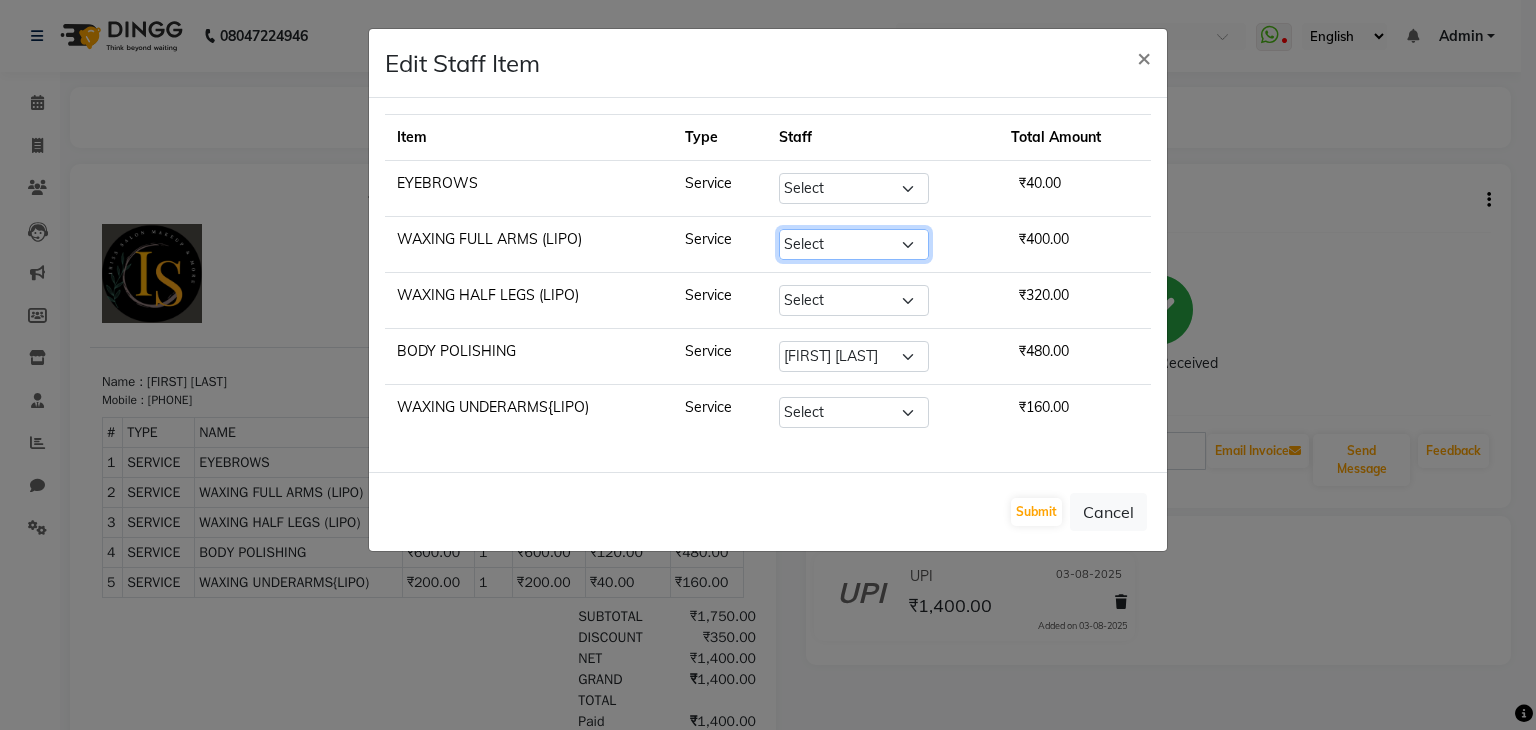click on "Select  Alzeem salmani   irshad   mehul mamania   Nishi mishra   prerana   Priyanka singh    Suman  badayuni   vishal" 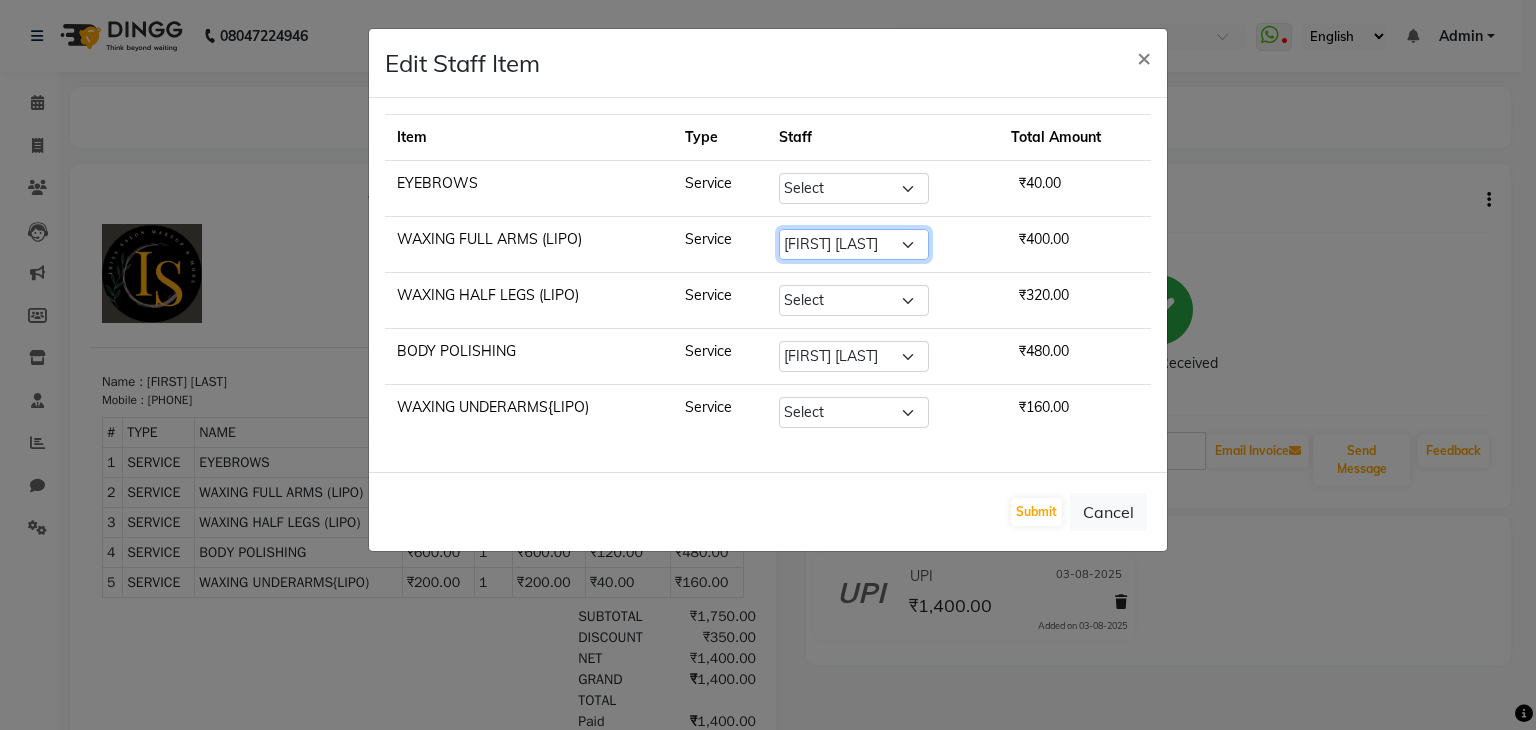 click on "Select  Alzeem salmani   irshad   mehul mamania   Nishi mishra   prerana   Priyanka singh    Suman  badayuni   vishal" 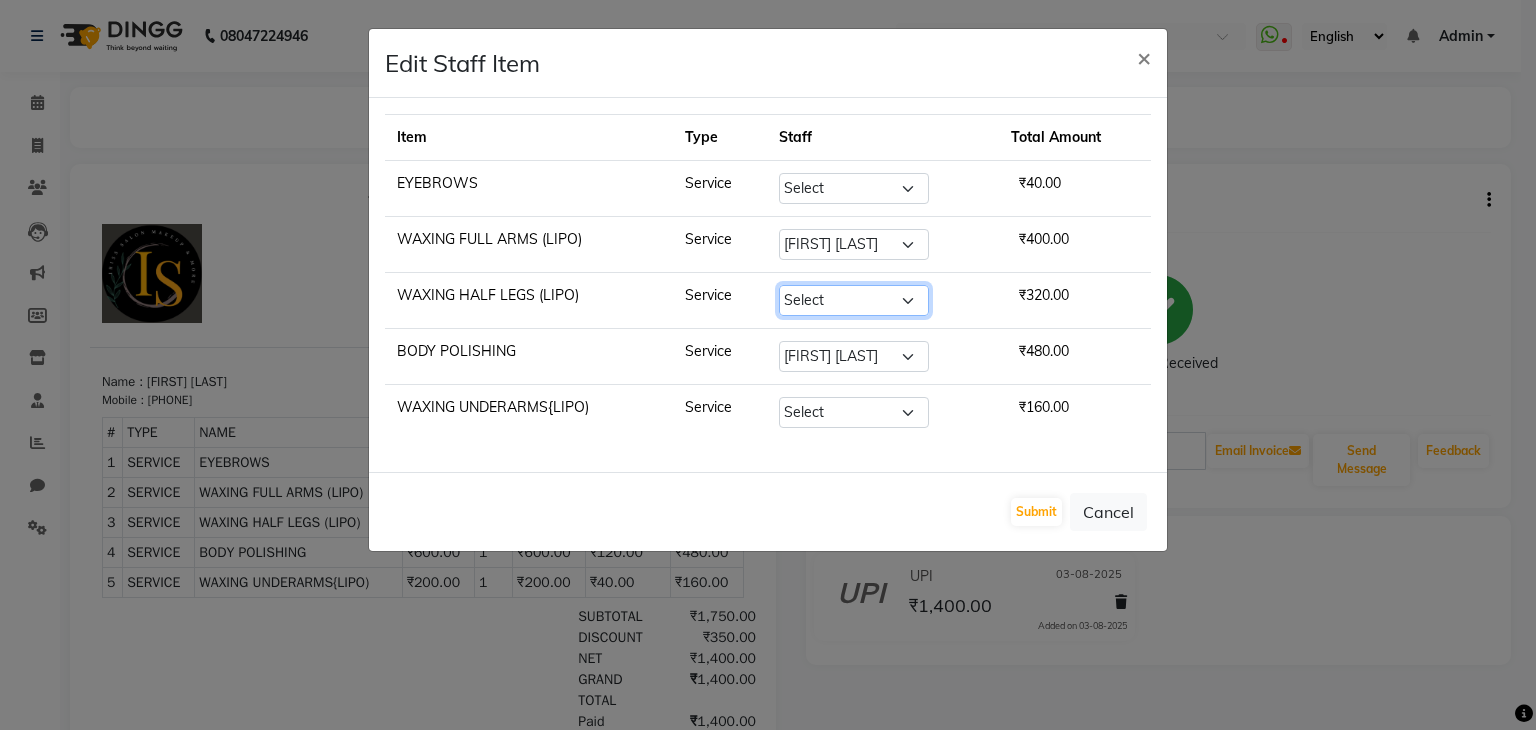 click on "Select  Alzeem salmani   irshad   mehul mamania   Nishi mishra   prerana   Priyanka singh    Suman  badayuni   vishal" 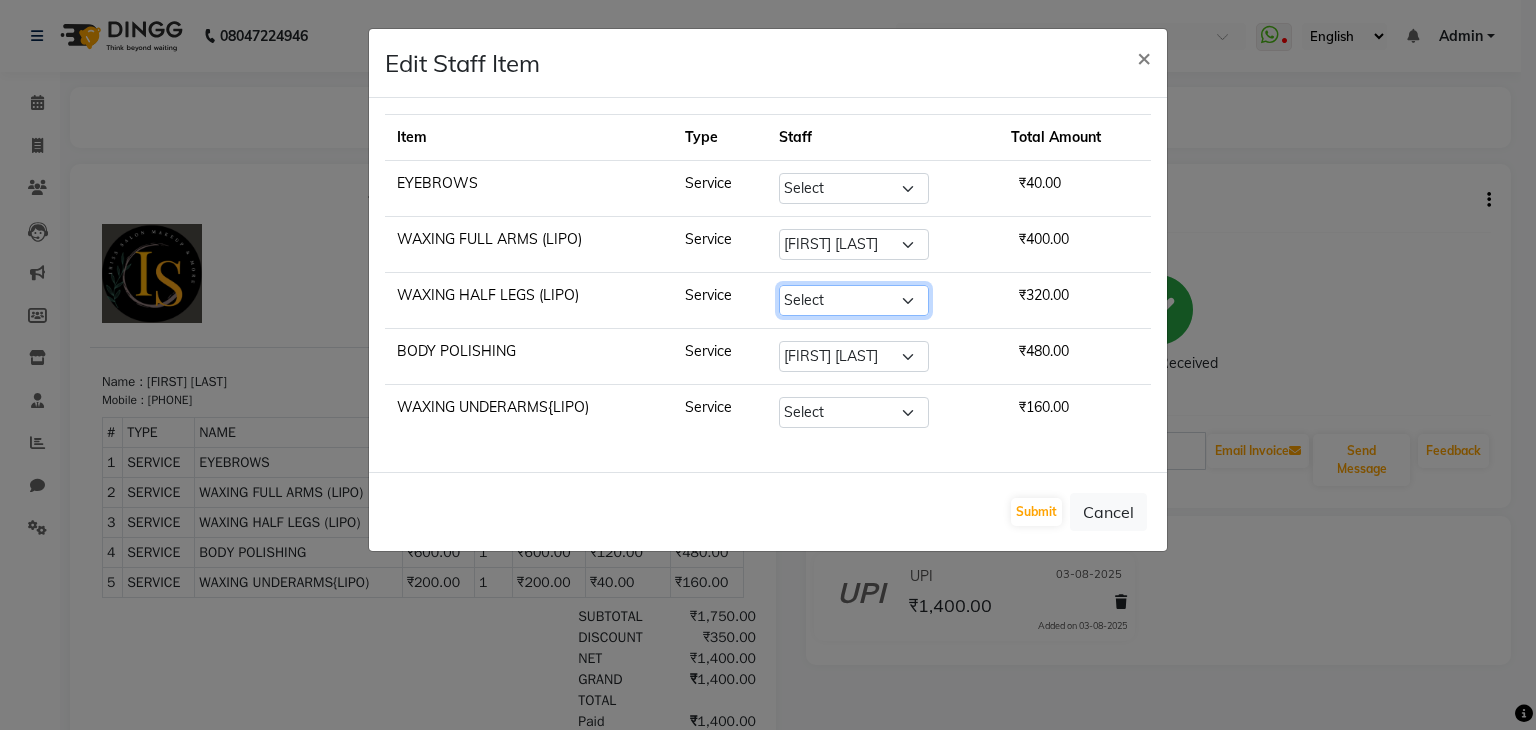 select on "67965" 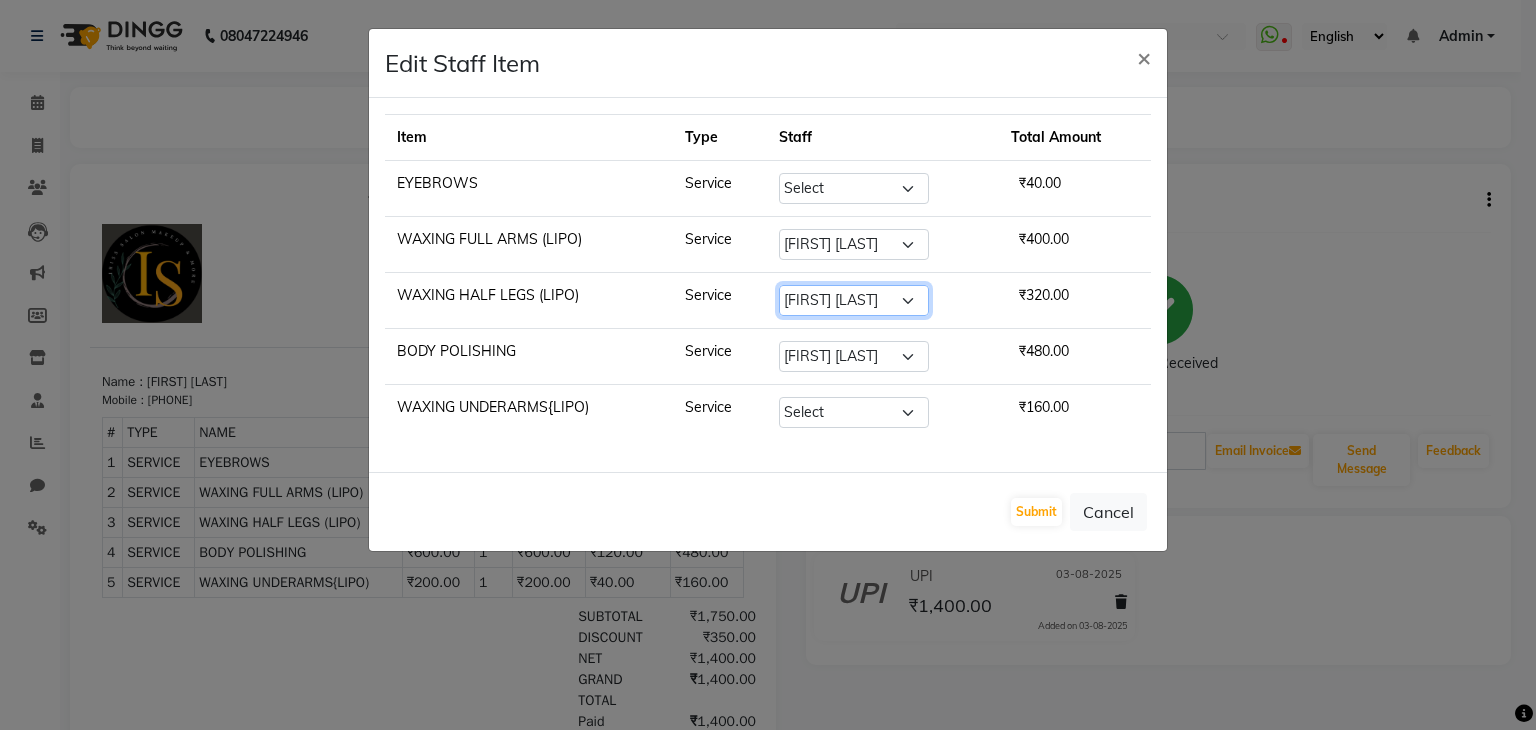 click on "Select  Alzeem salmani   irshad   mehul mamania   Nishi mishra   prerana   Priyanka singh    Suman  badayuni   vishal" 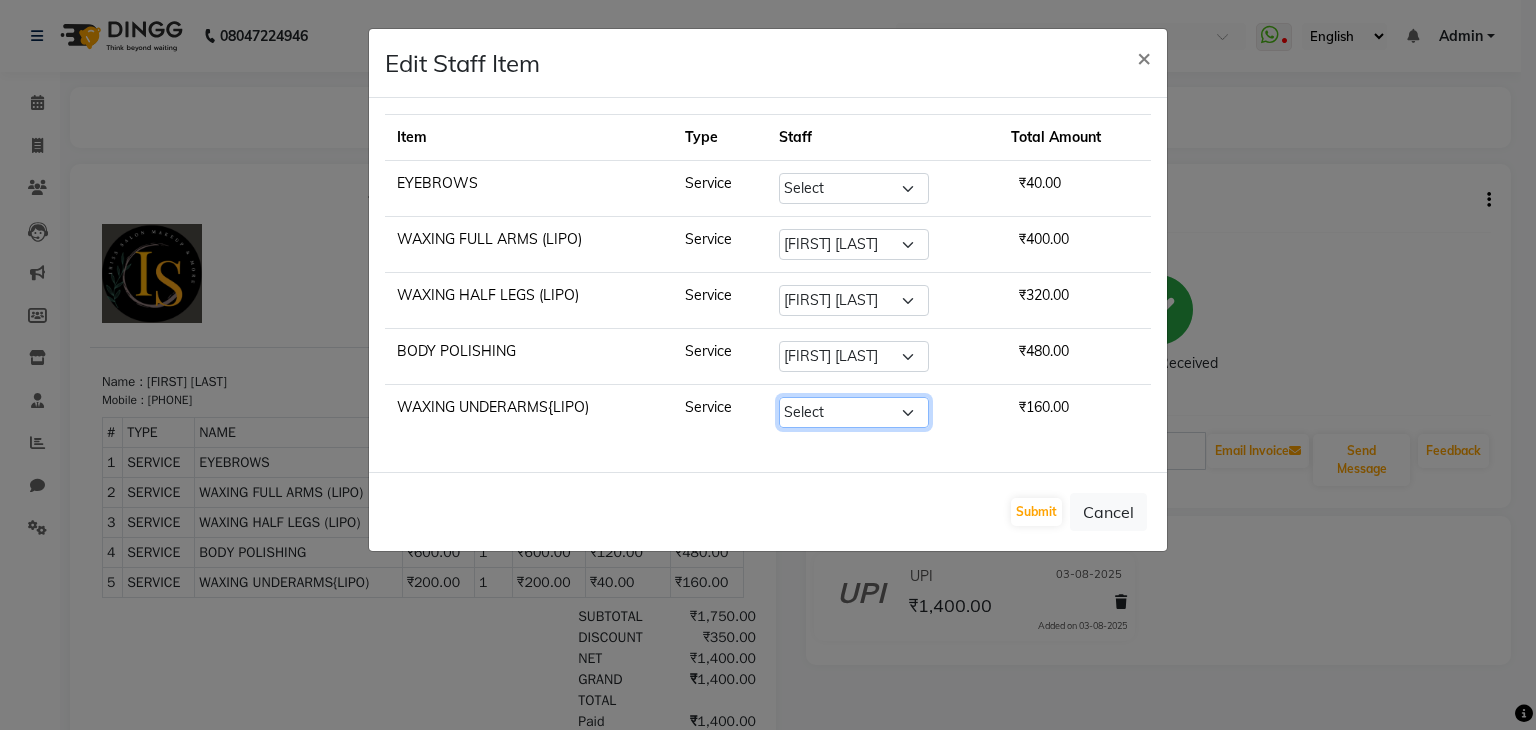 click on "Select  Alzeem salmani   irshad   mehul mamania   Nishi mishra   prerana   Priyanka singh    Suman  badayuni   vishal" 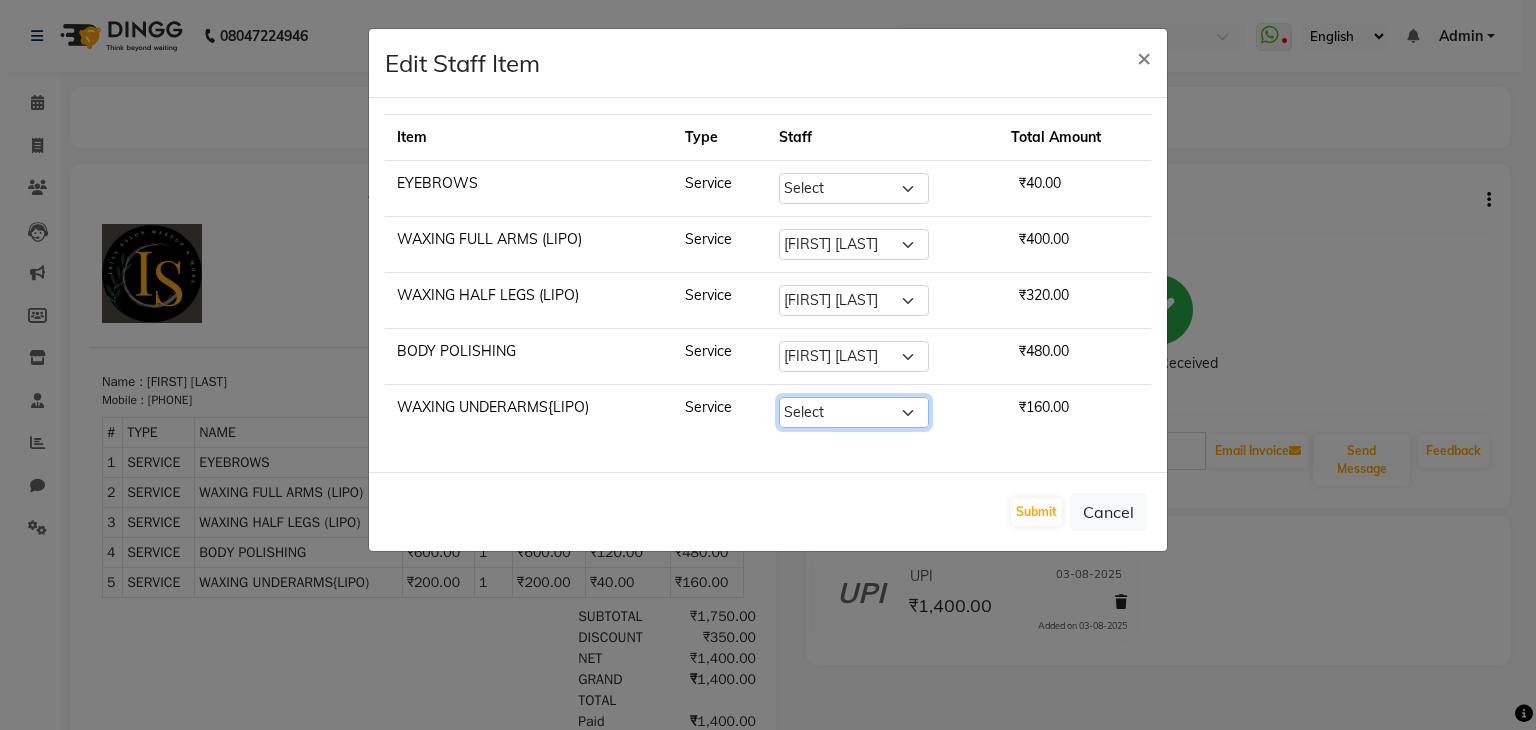select on "67965" 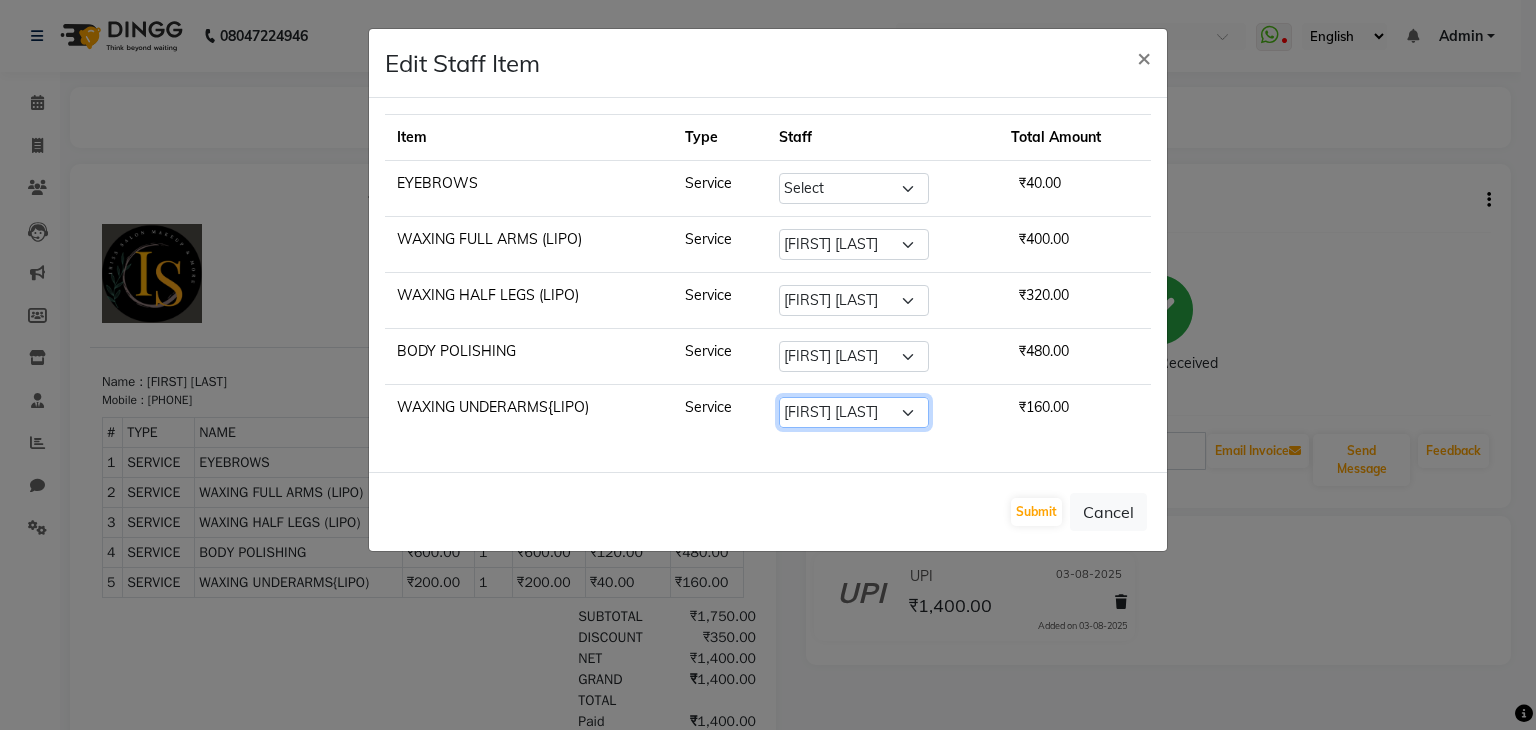 click on "Select  Alzeem salmani   irshad   mehul mamania   Nishi mishra   prerana   Priyanka singh    Suman  badayuni   vishal" 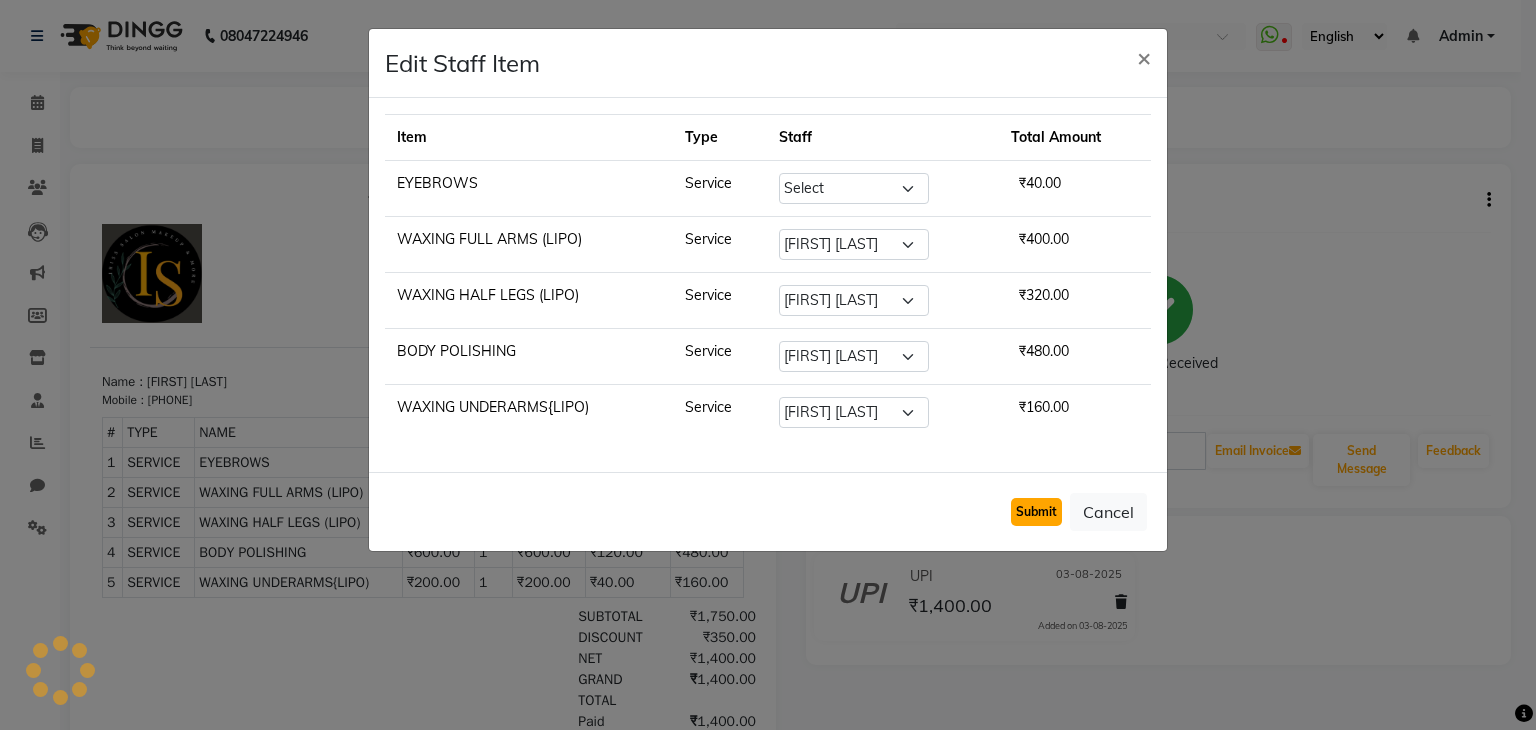 click on "Submit" 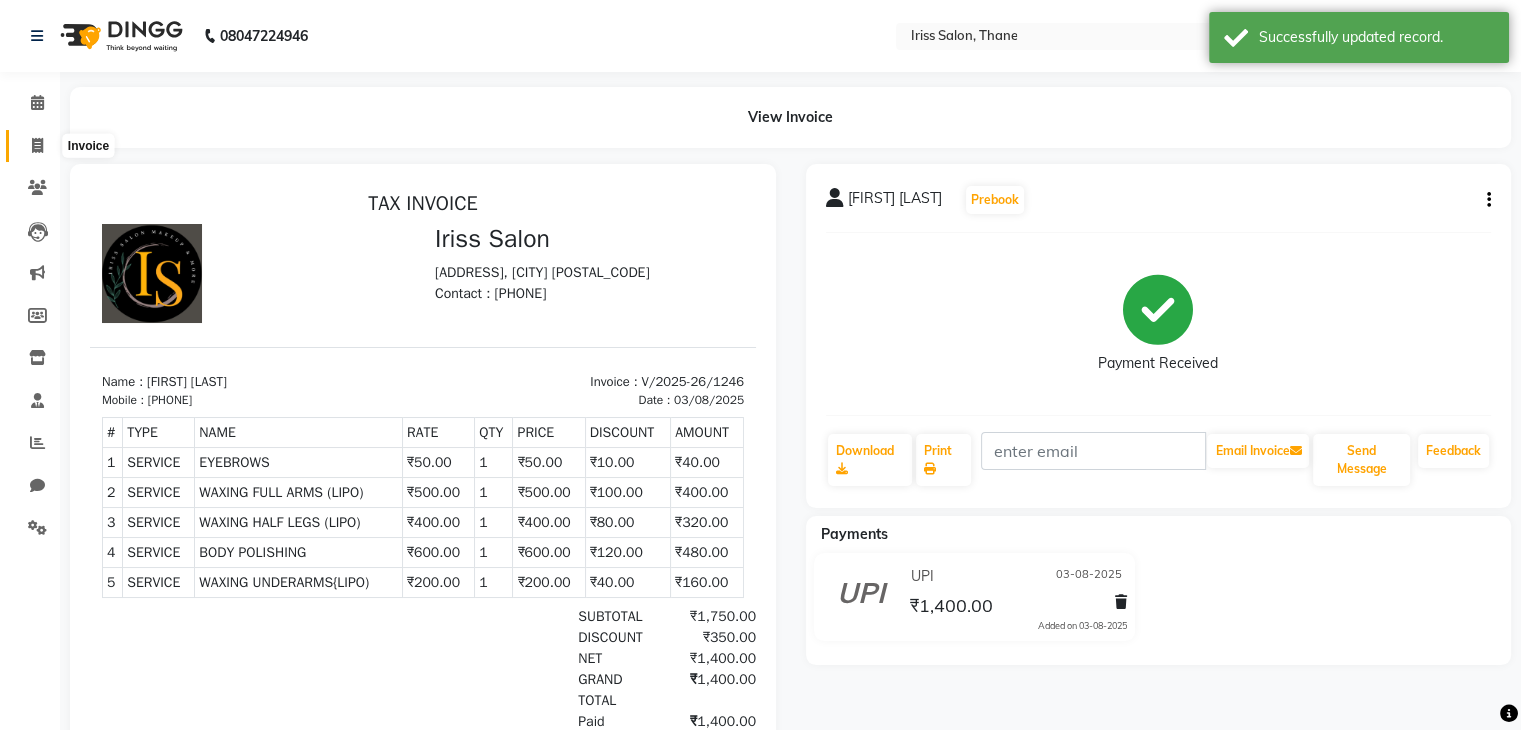 click 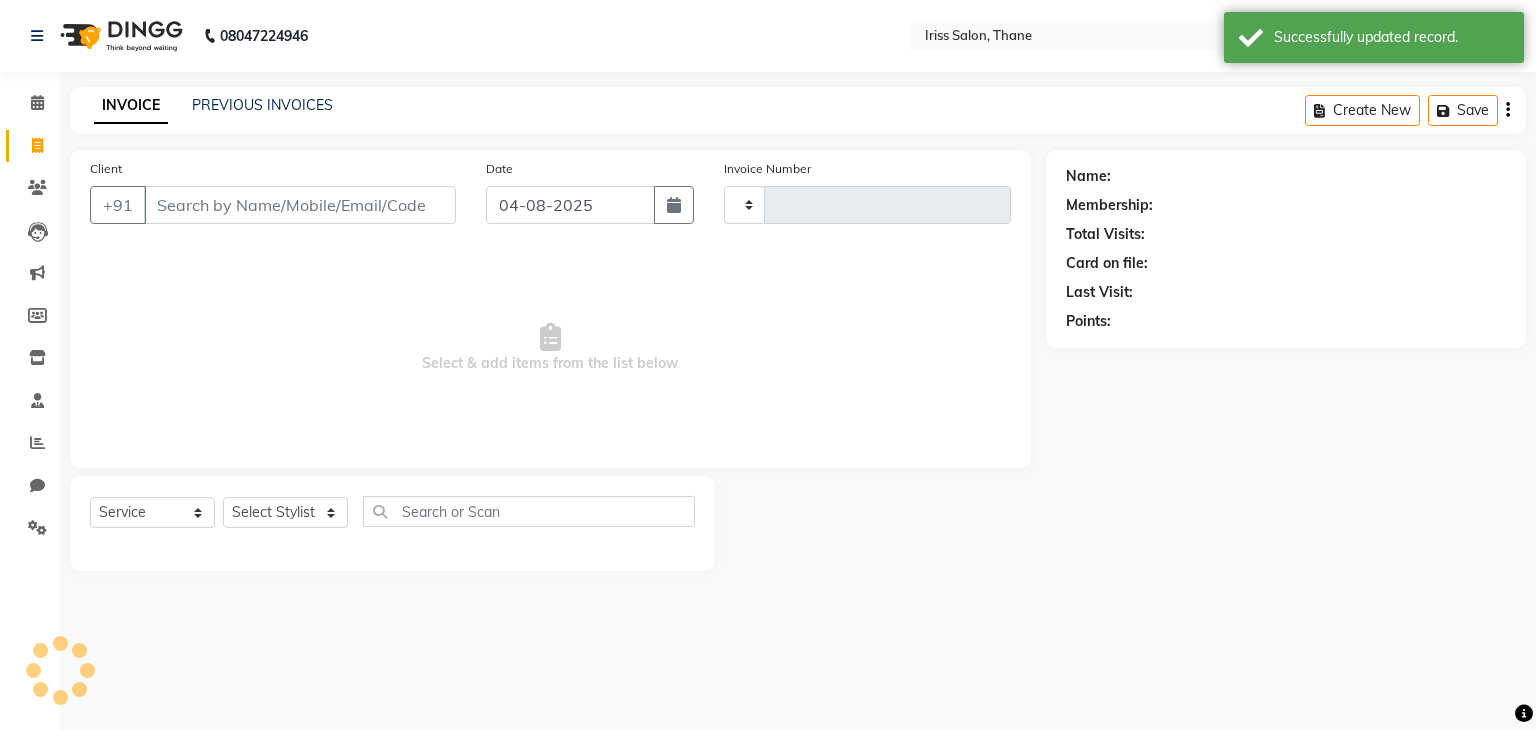 type on "1262" 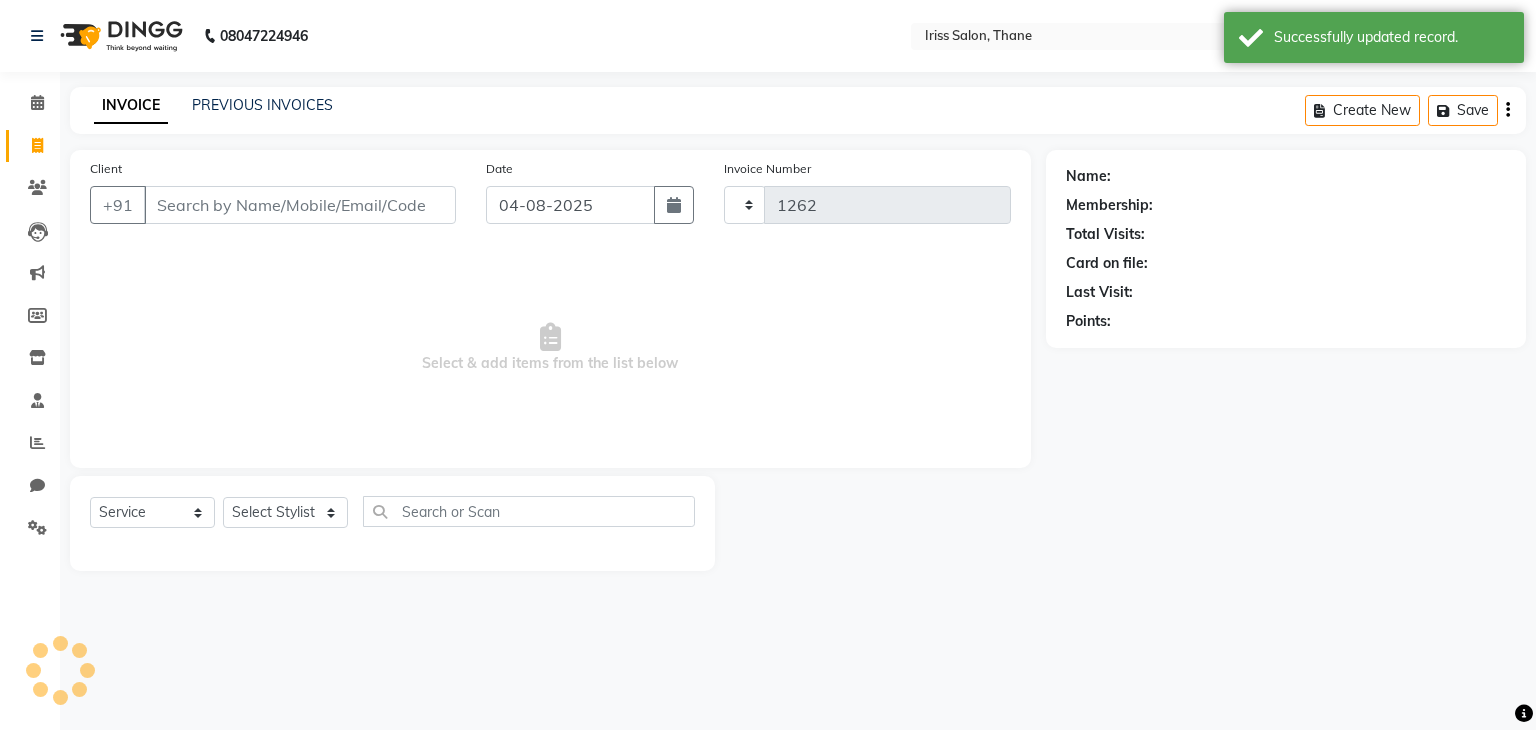 select on "7676" 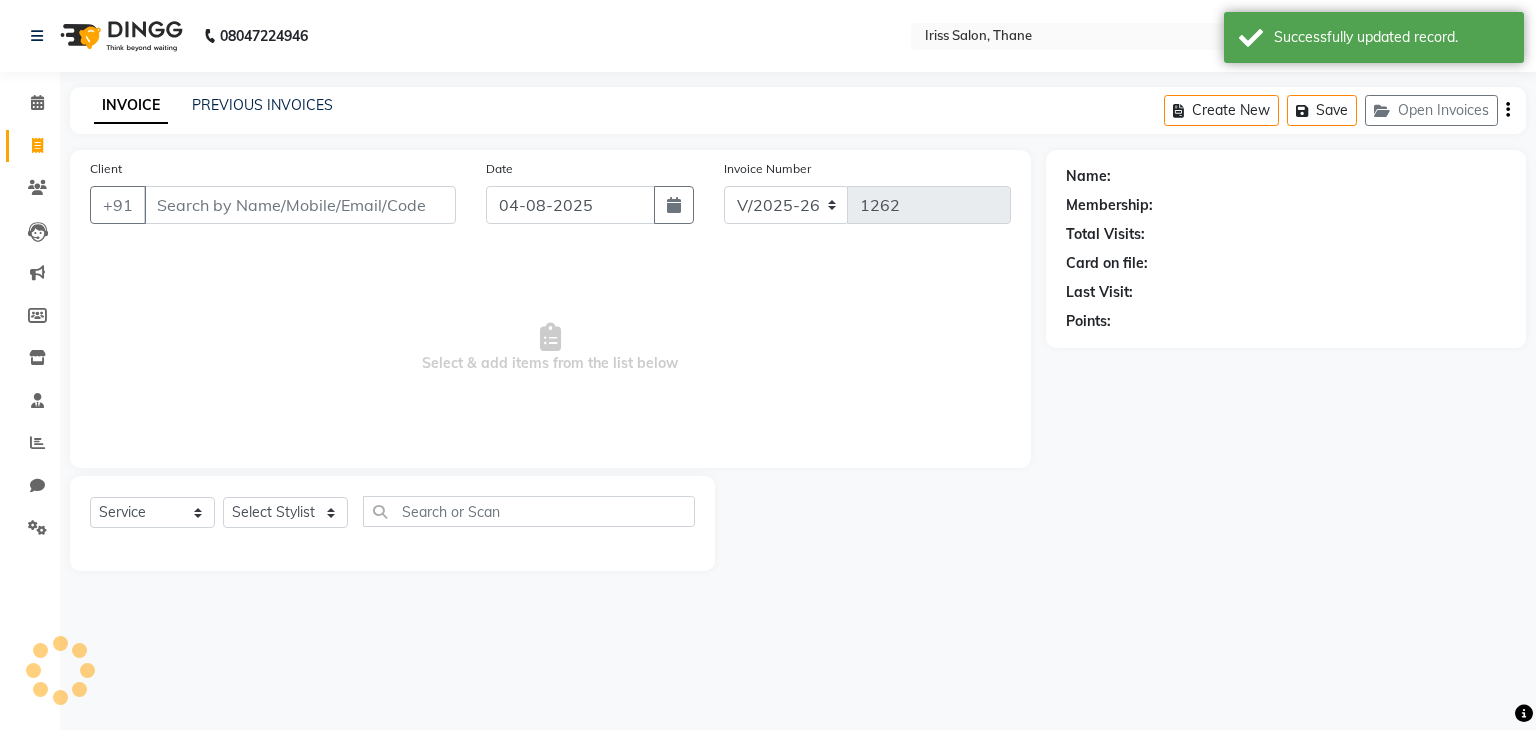 select on "product" 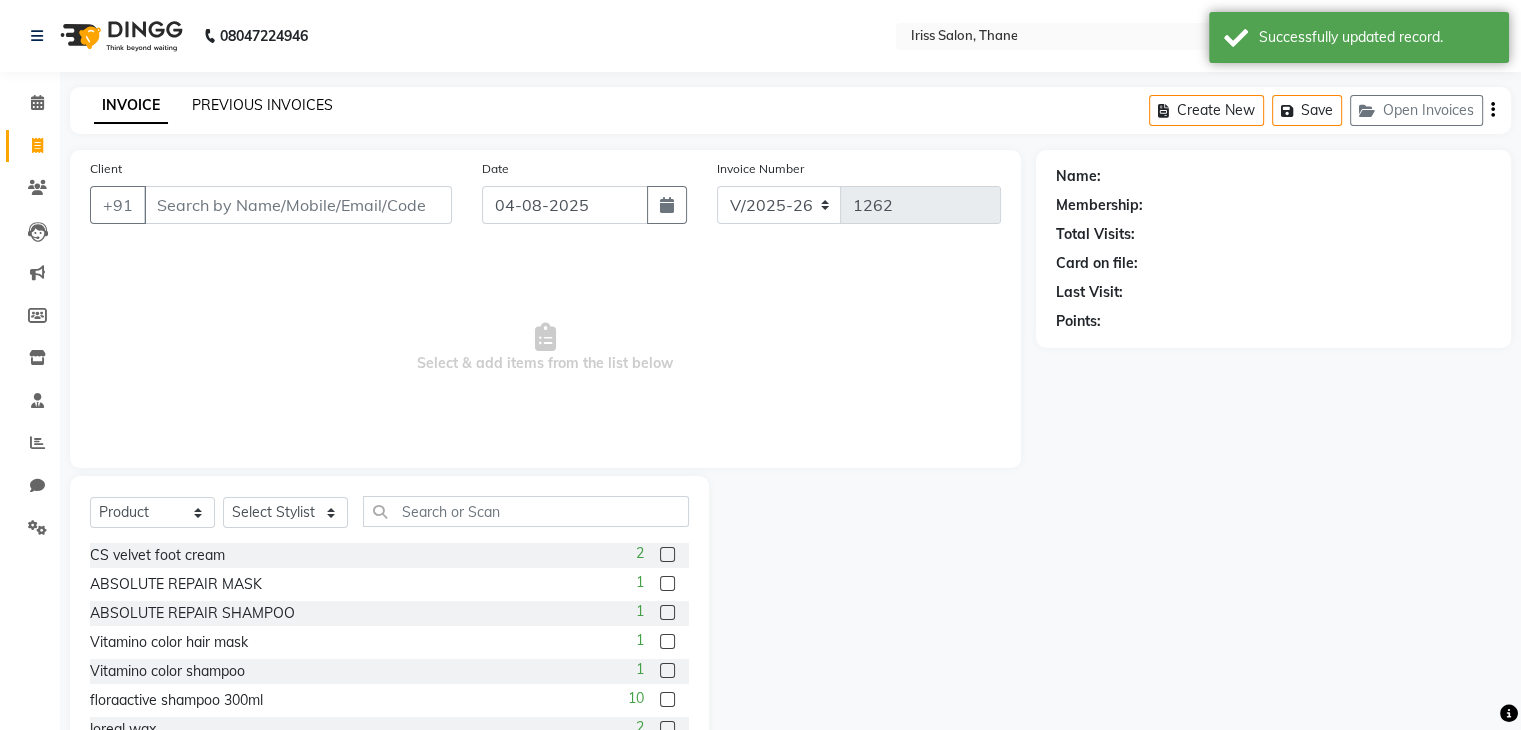 click on "PREVIOUS INVOICES" 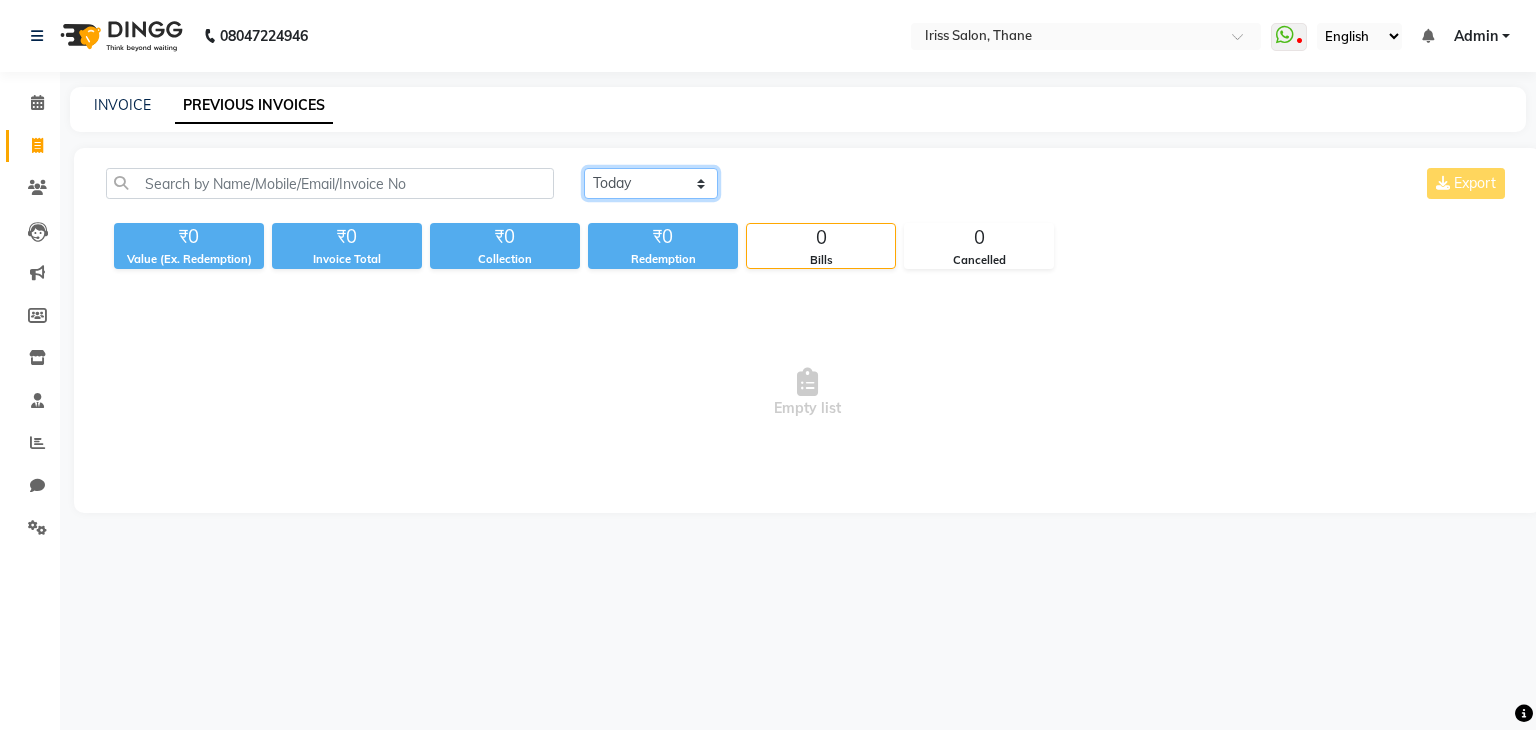 click on "Today Yesterday Custom Range" 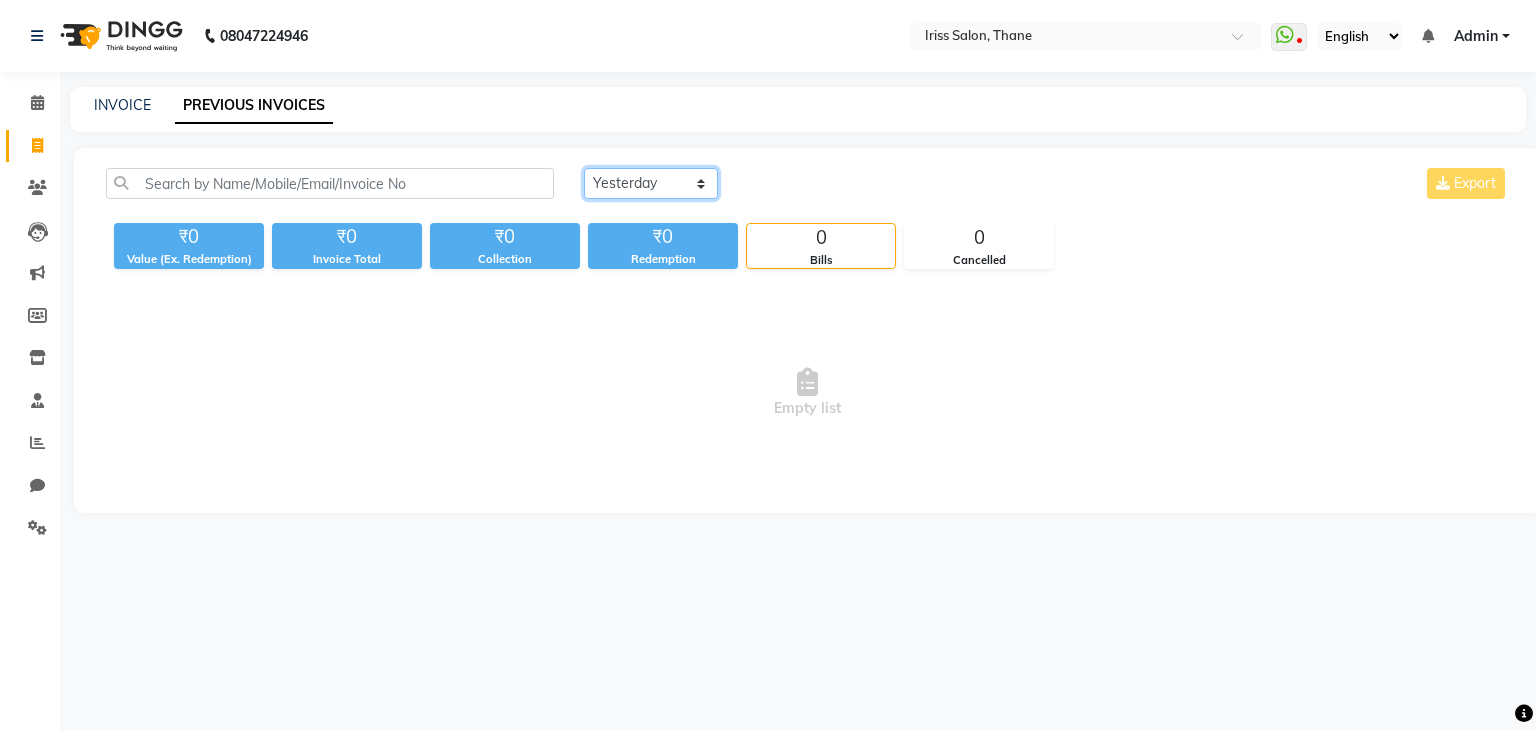 click on "Today Yesterday Custom Range" 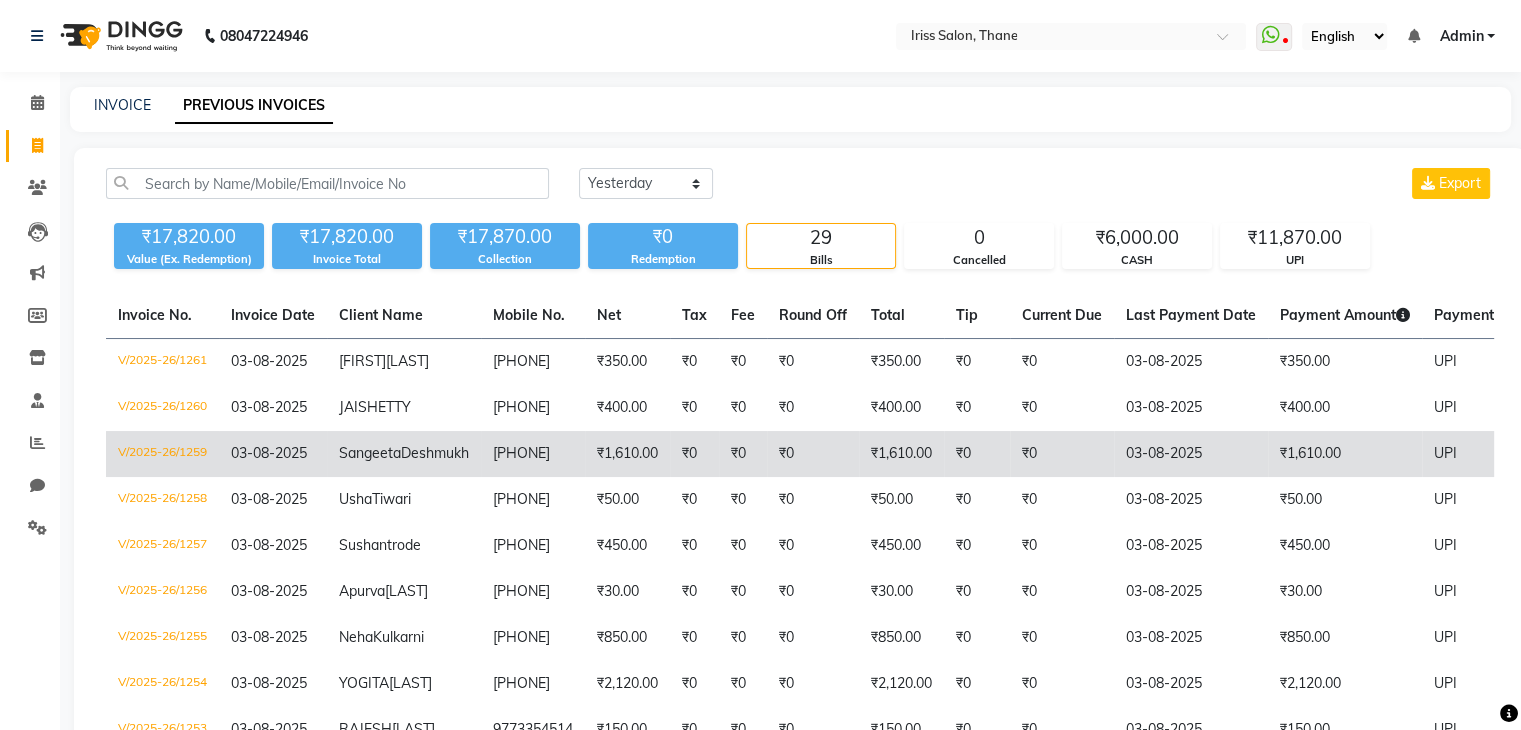 click on "₹1,610.00" 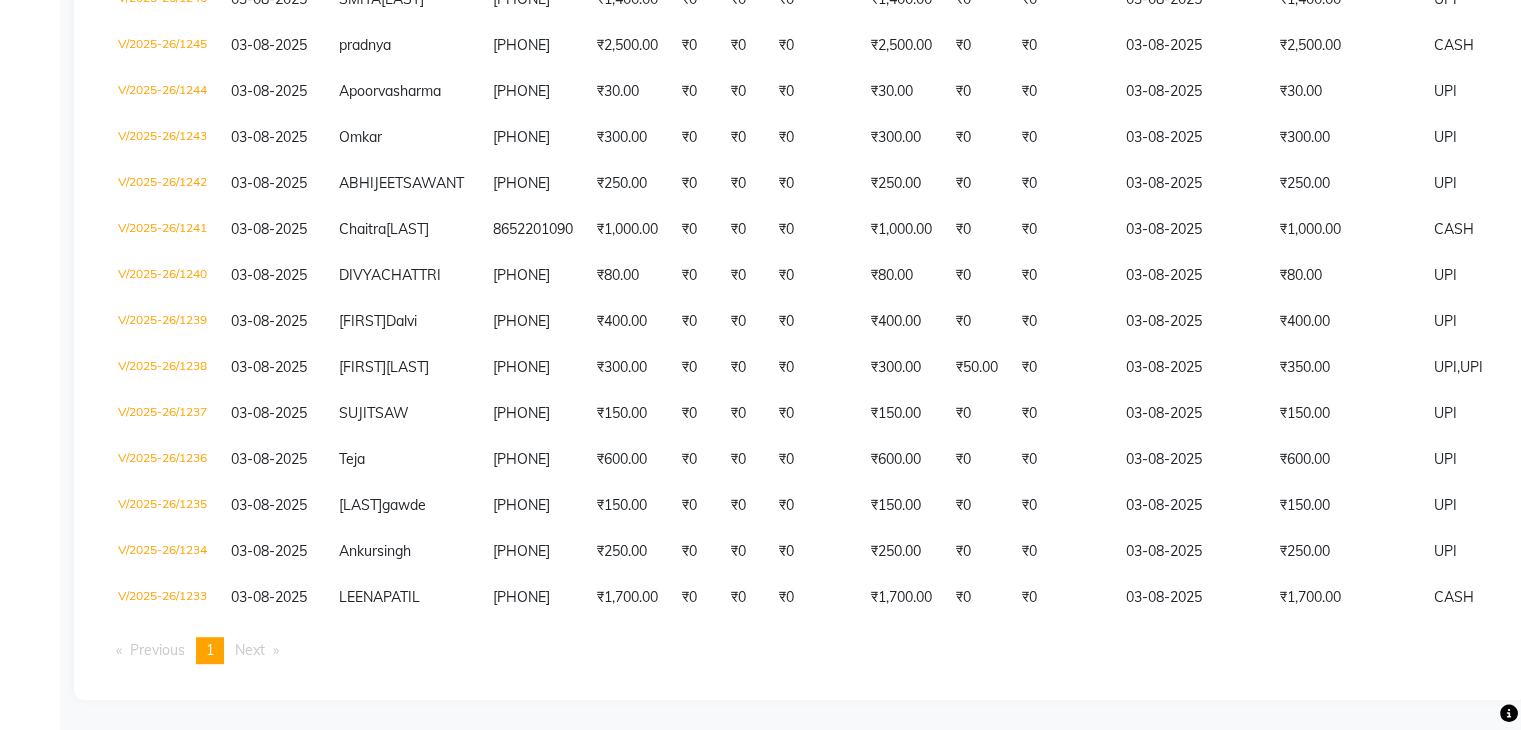 scroll, scrollTop: 1311, scrollLeft: 0, axis: vertical 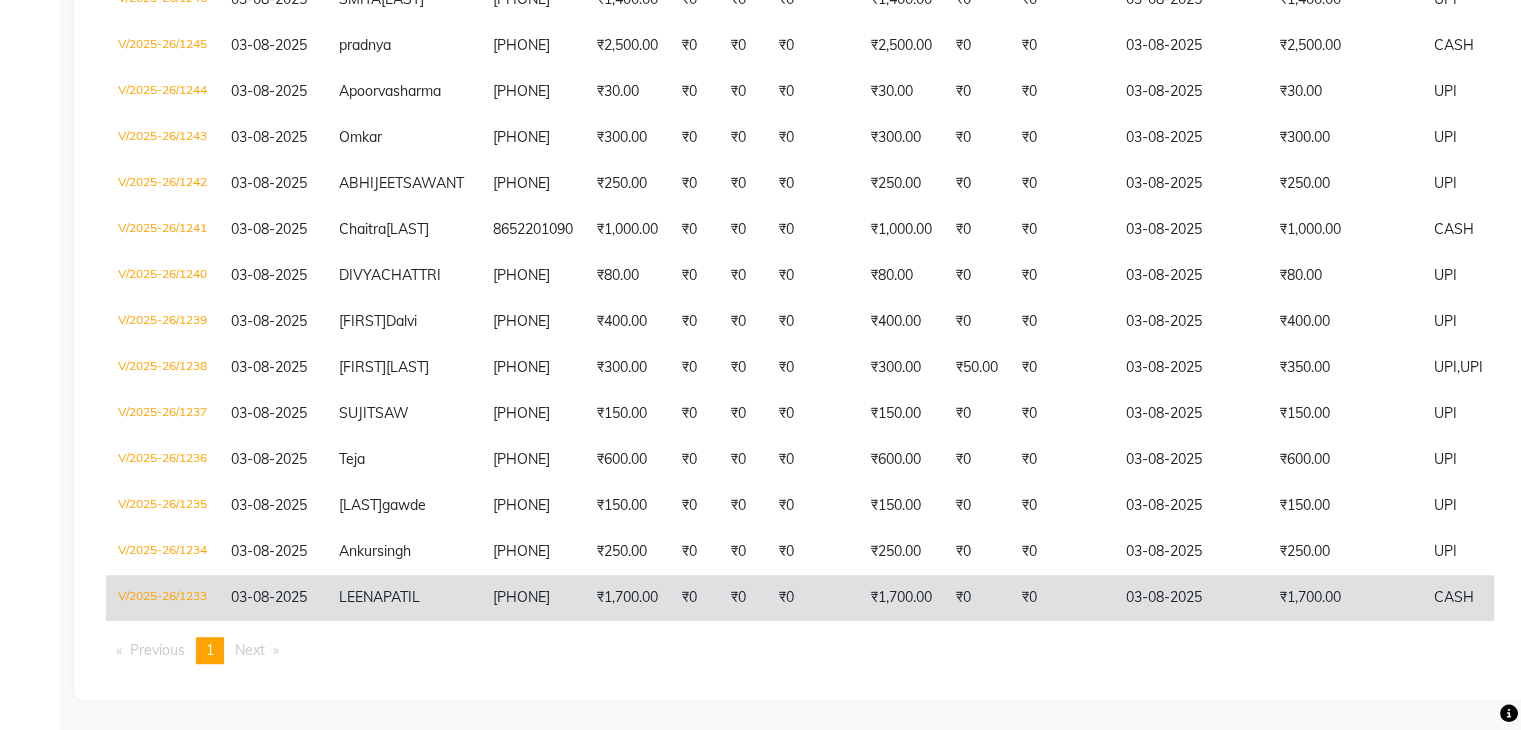 click on "₹1,700.00" 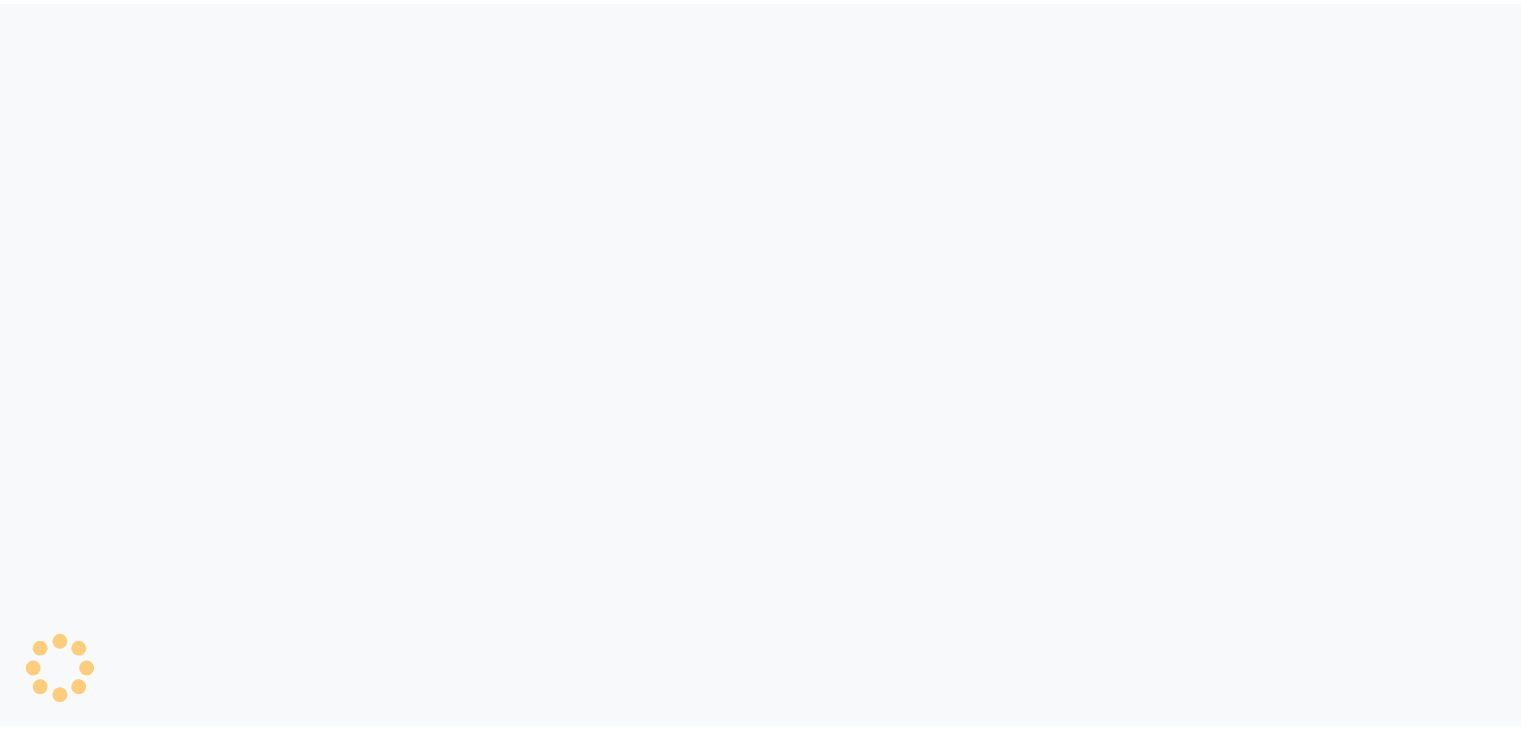 scroll, scrollTop: 0, scrollLeft: 0, axis: both 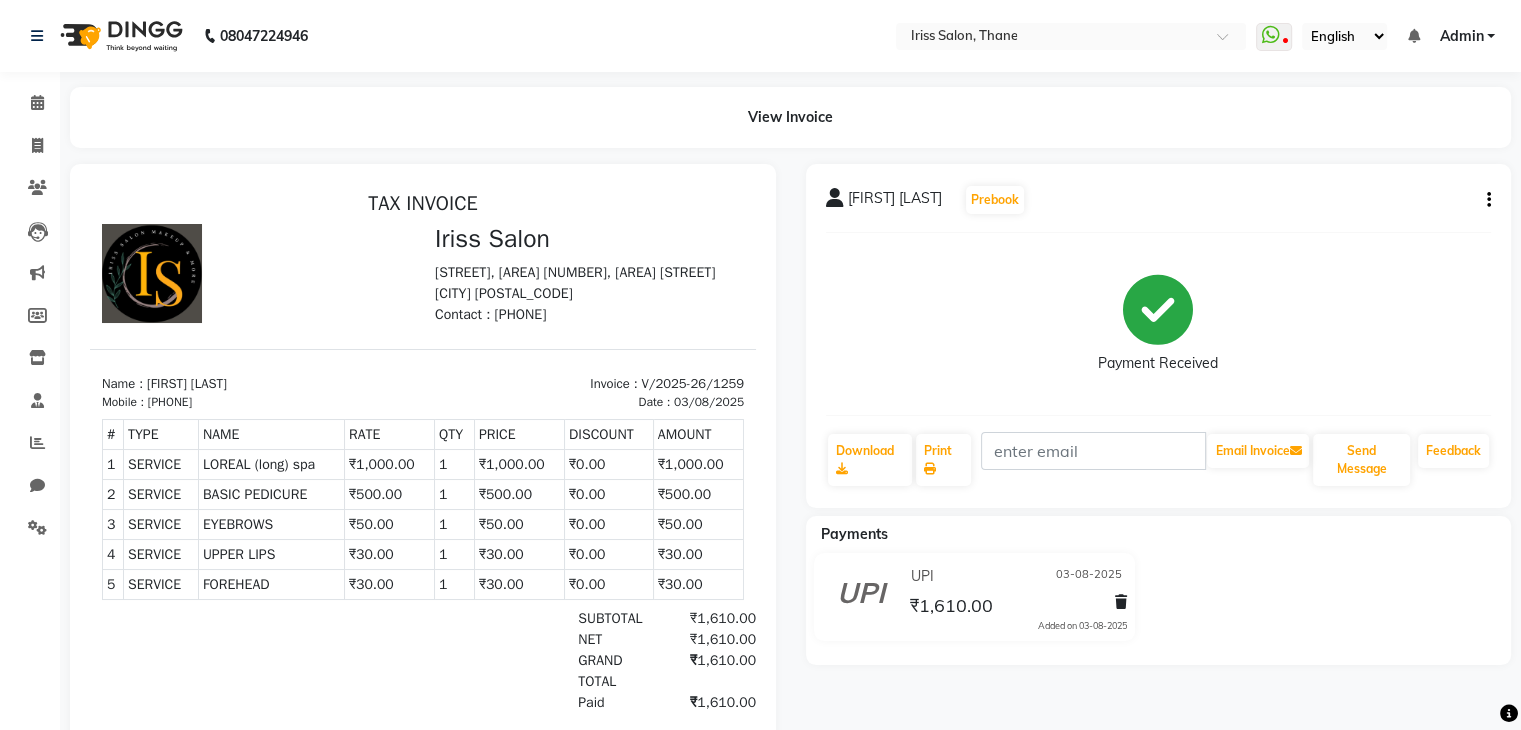 click on "Sangeeta Deshmukh  Prebook   Payment Received  Download  Print   Email Invoice   Send Message Feedback" 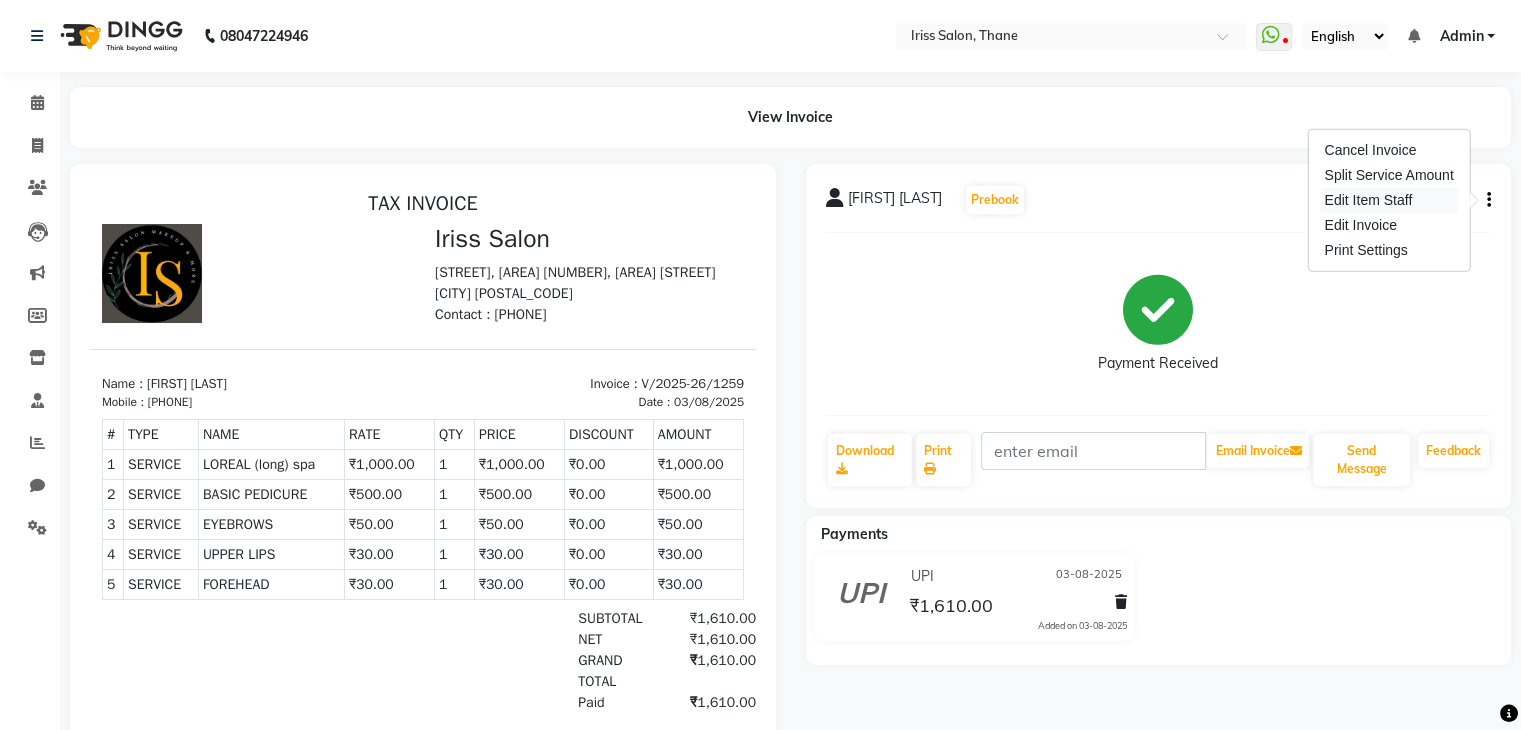 click on "Edit Item Staff" at bounding box center [1388, 200] 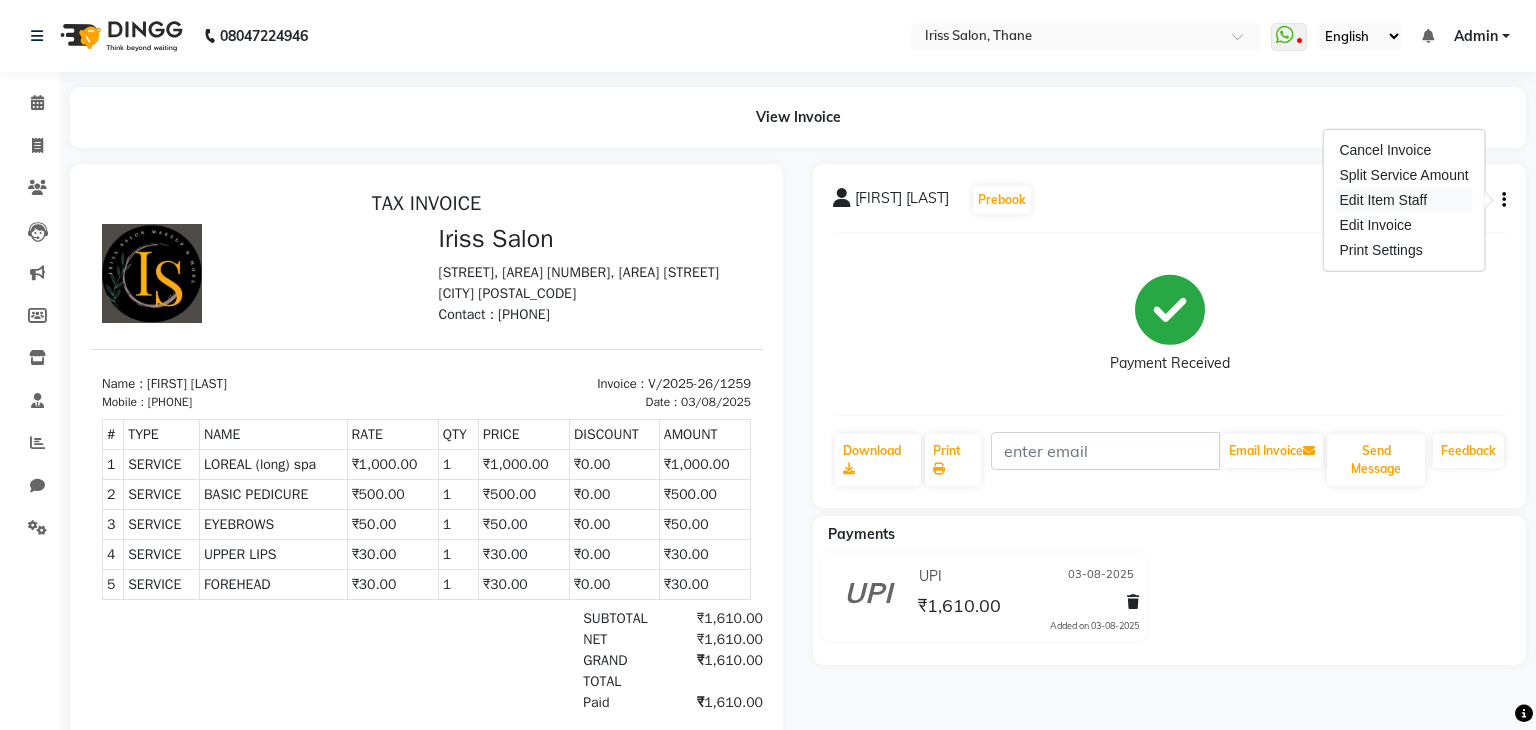 select 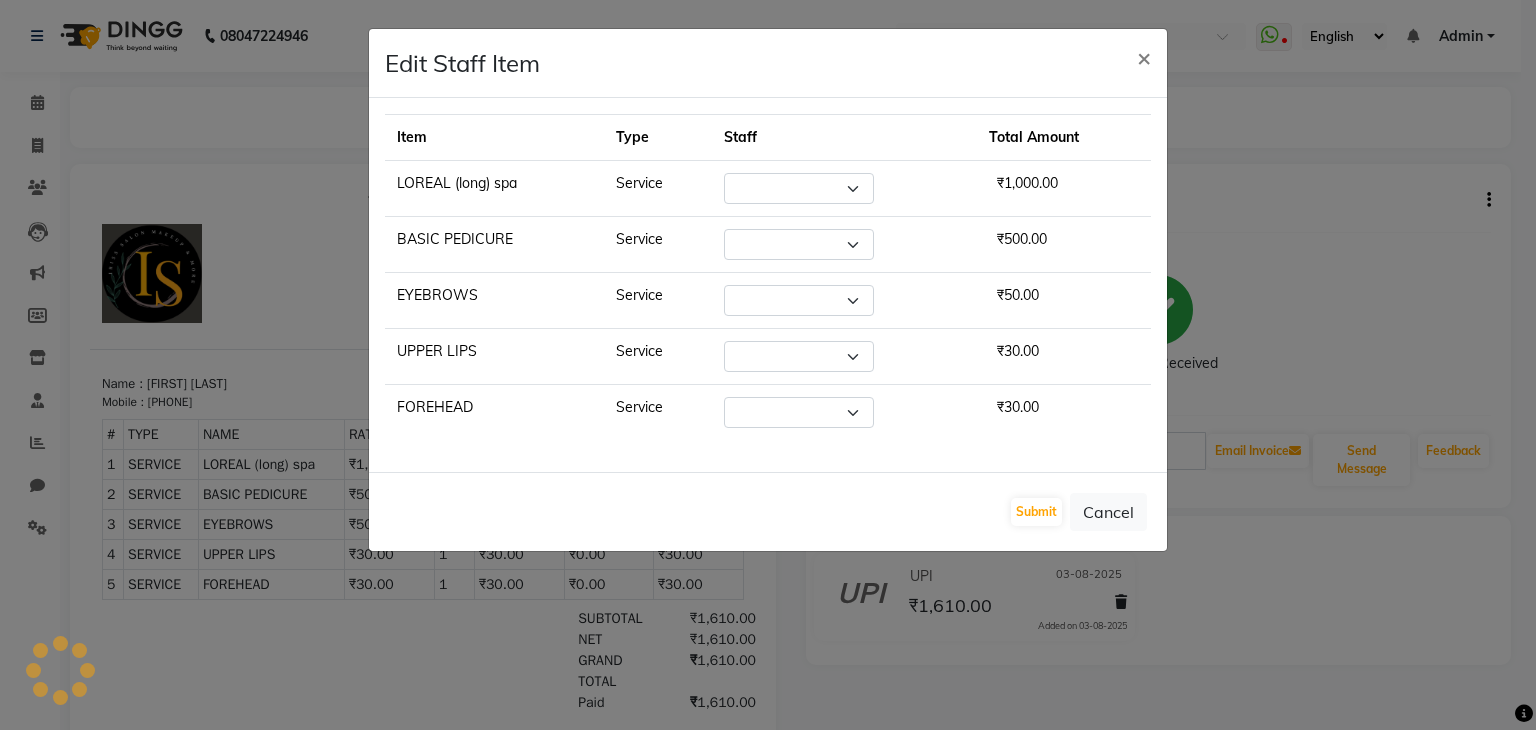 select on "68837" 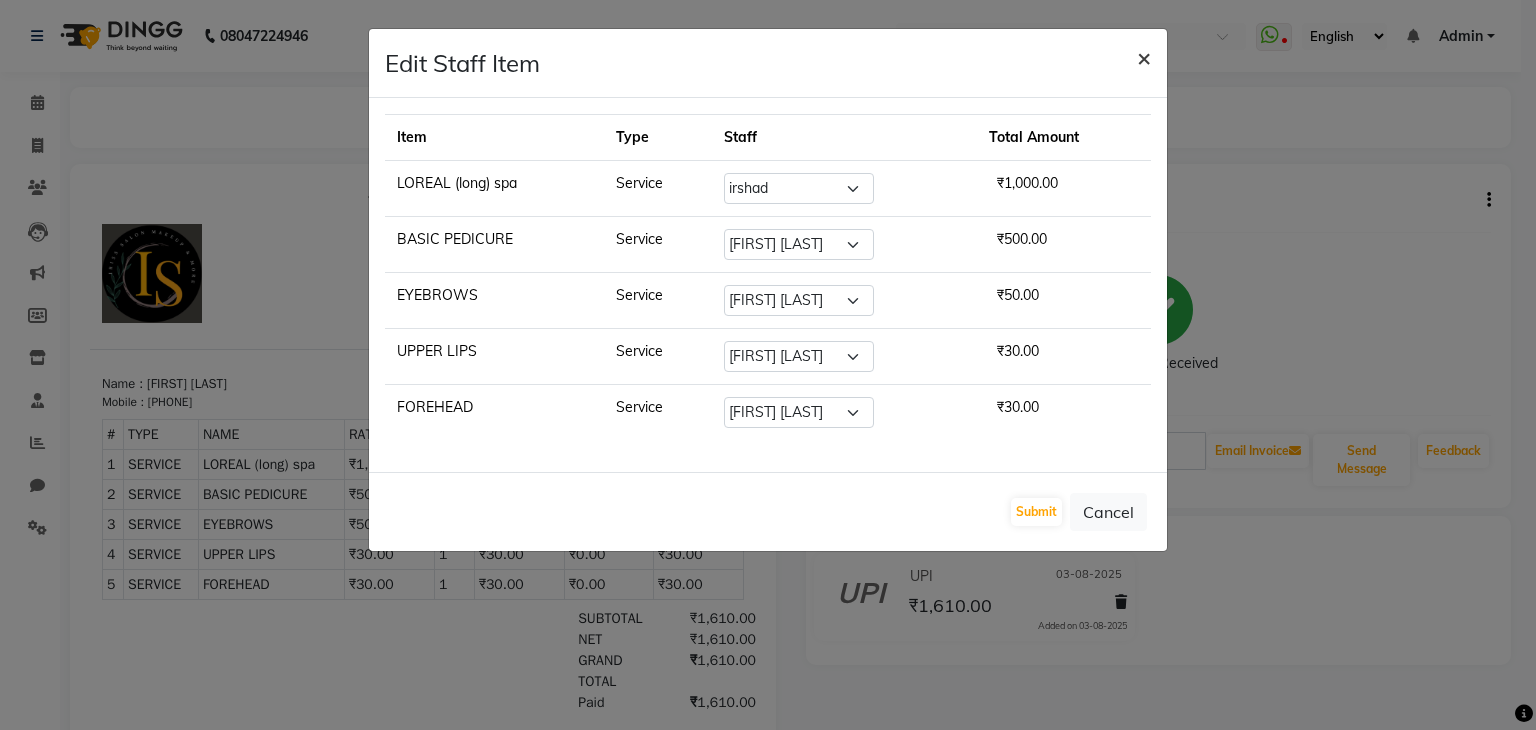click on "×" 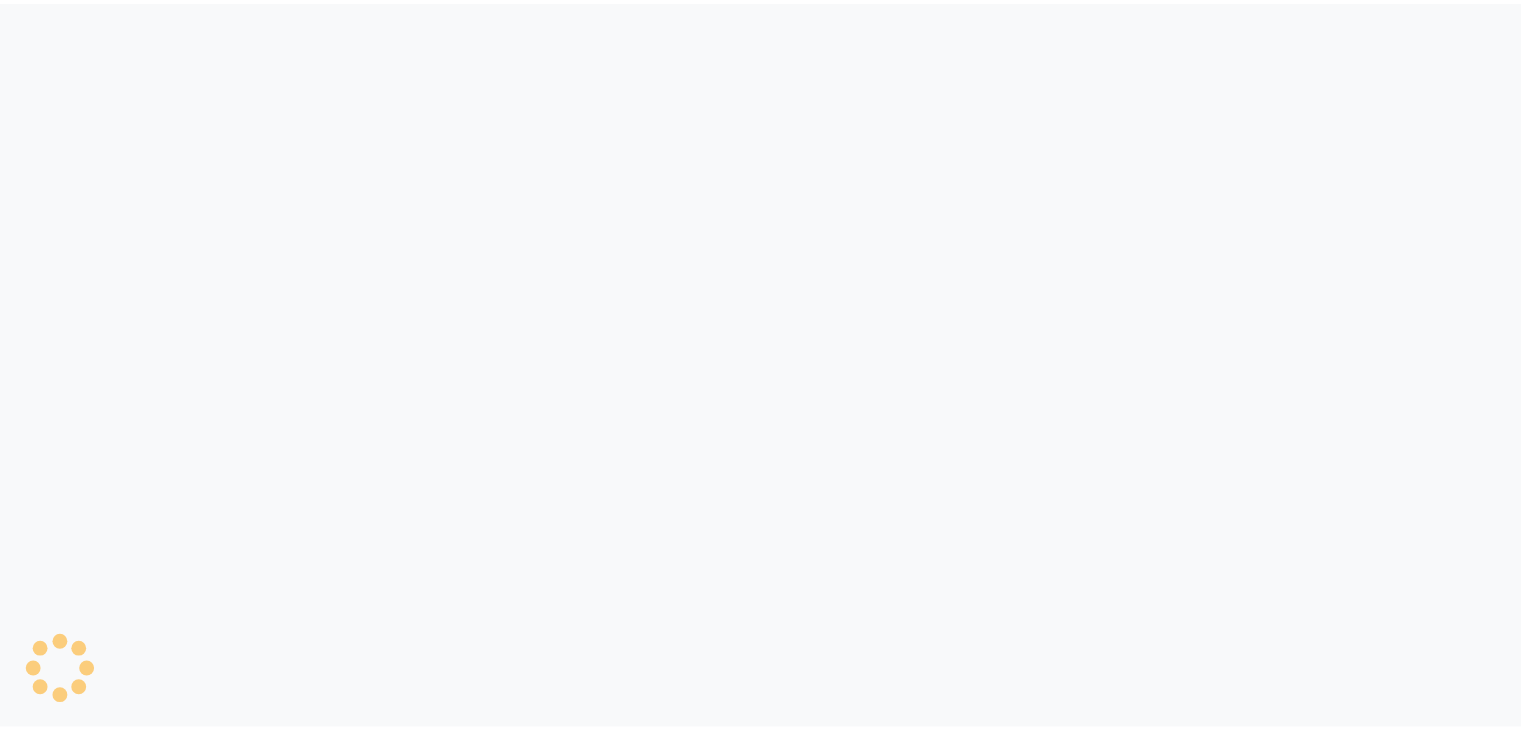 scroll, scrollTop: 0, scrollLeft: 0, axis: both 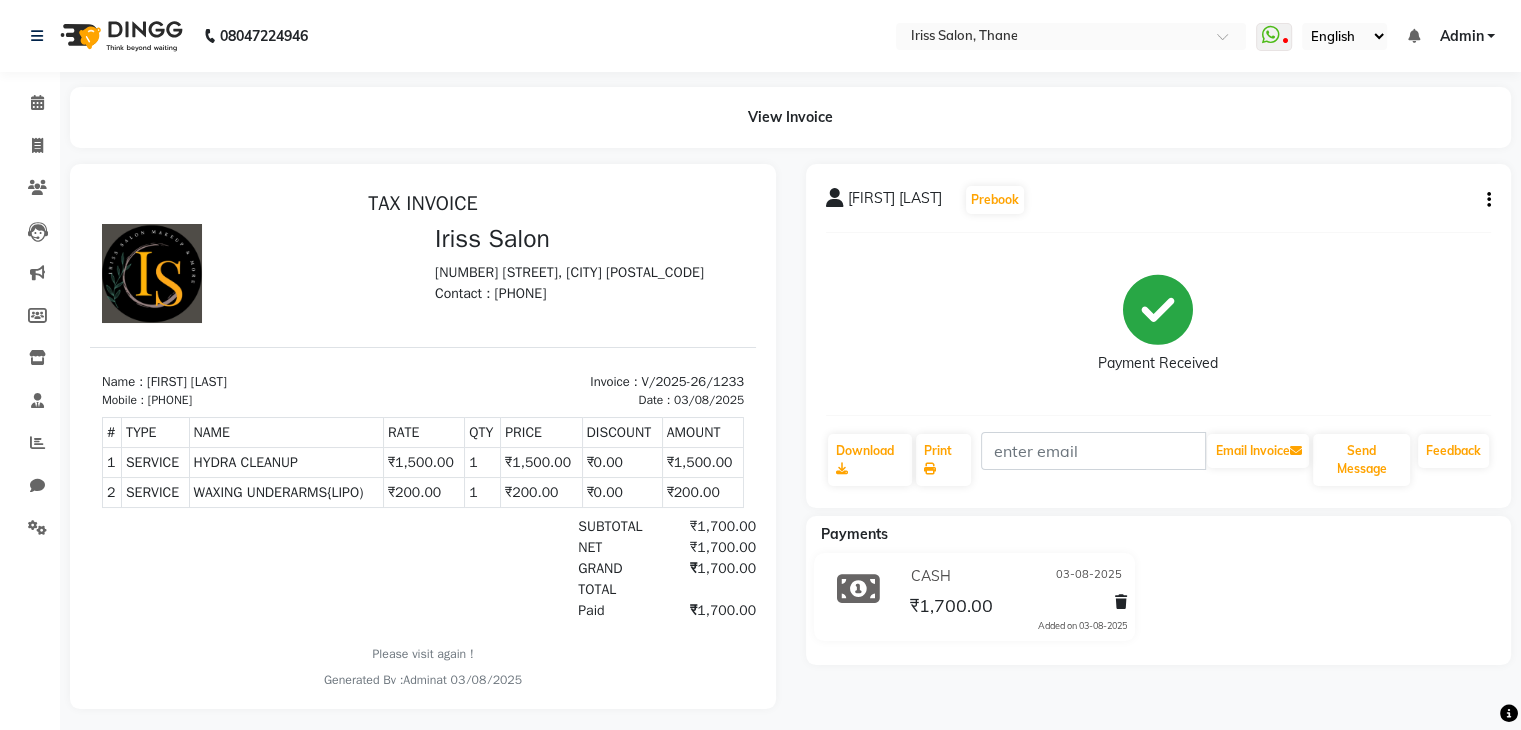 click 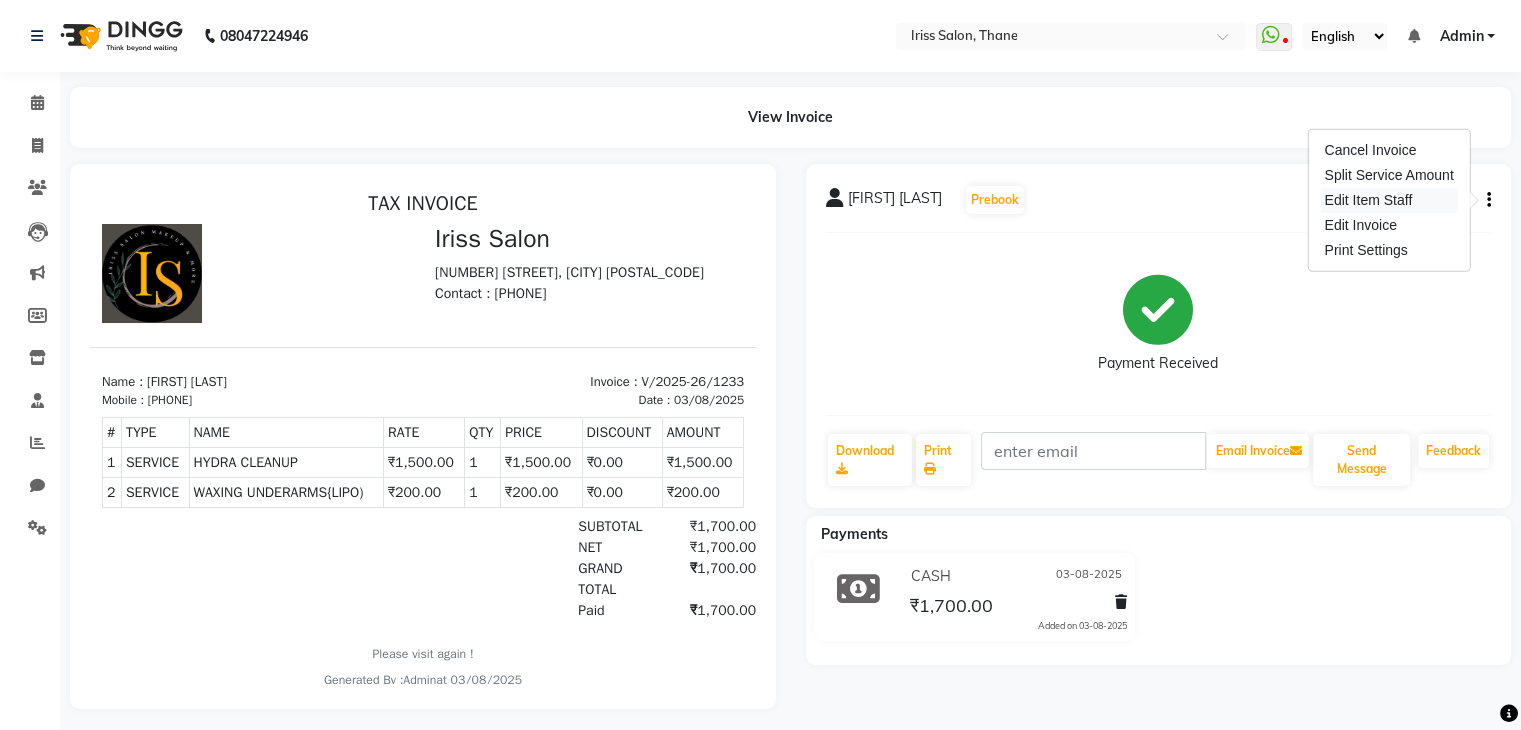 click on "Edit Item Staff" at bounding box center (1388, 200) 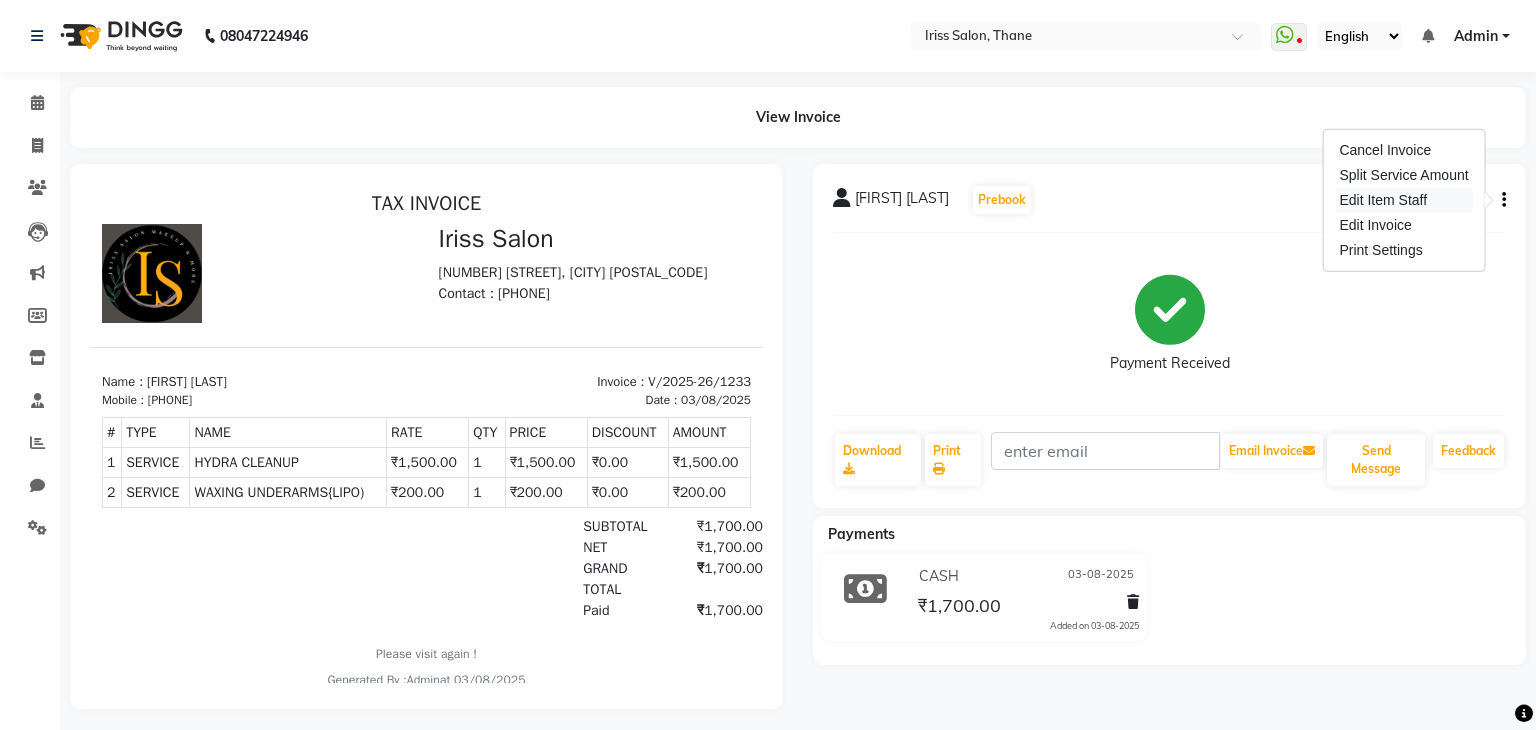 select on "68361" 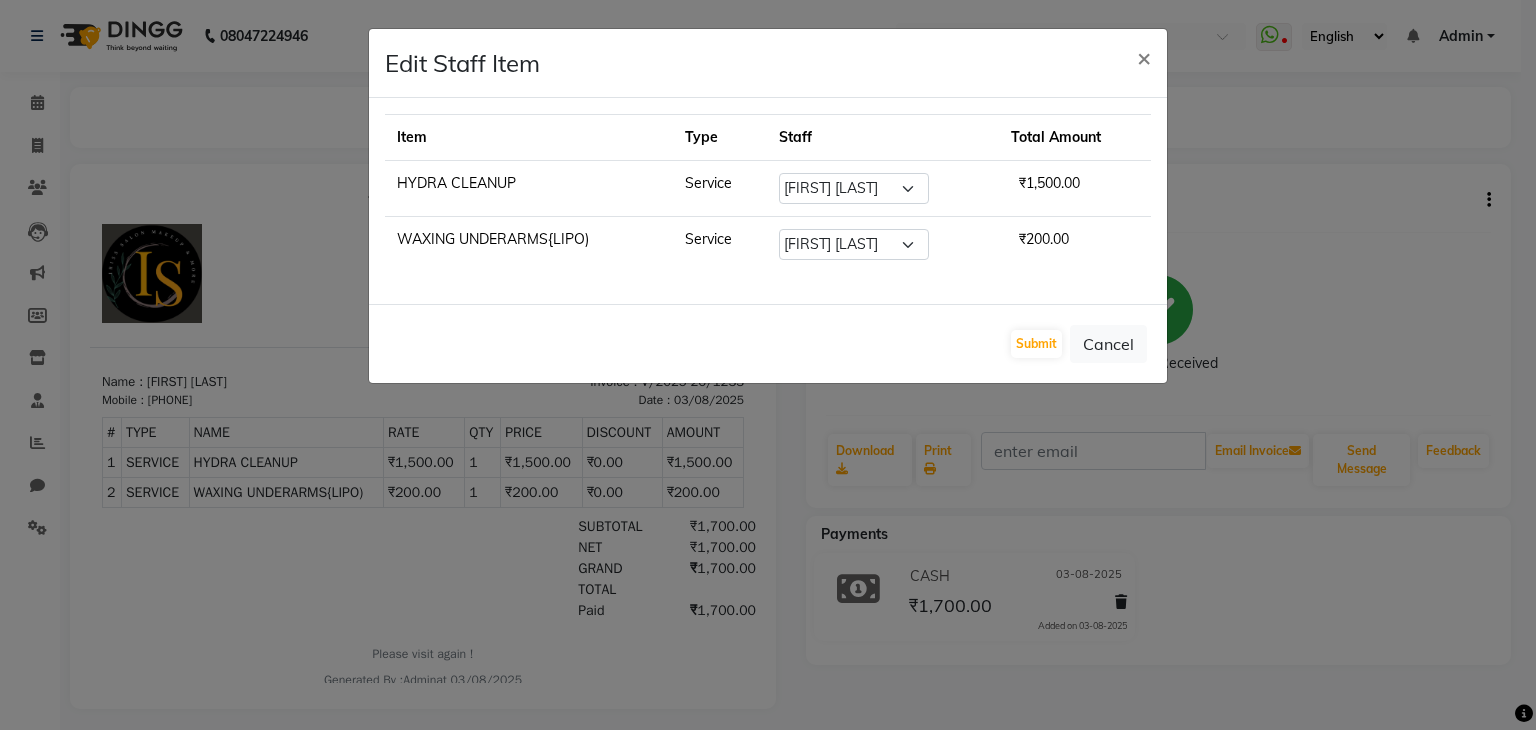 click on "Edit Staff Item  × Item Type Staff Total Amount HYDRA CLEANUP Service Select  [FIRST] [LAST]   [FIRST]   [FIRST] [LAST]   [FIRST] [LAST]   [FIRST]    [FIRST] [LAST]    [FIRST]  [LAST]   [FIRST]  ₹1,500.00 WAXING UNDERARMS{LIPO) Service Select  [FIRST] [LAST]   [FIRST]   [FIRST] [LAST]   [FIRST] [LAST]   [FIRST]    [FIRST] [LAST]    [FIRST]  [LAST]   [FIRST]  ₹200.00  Submit   Cancel" 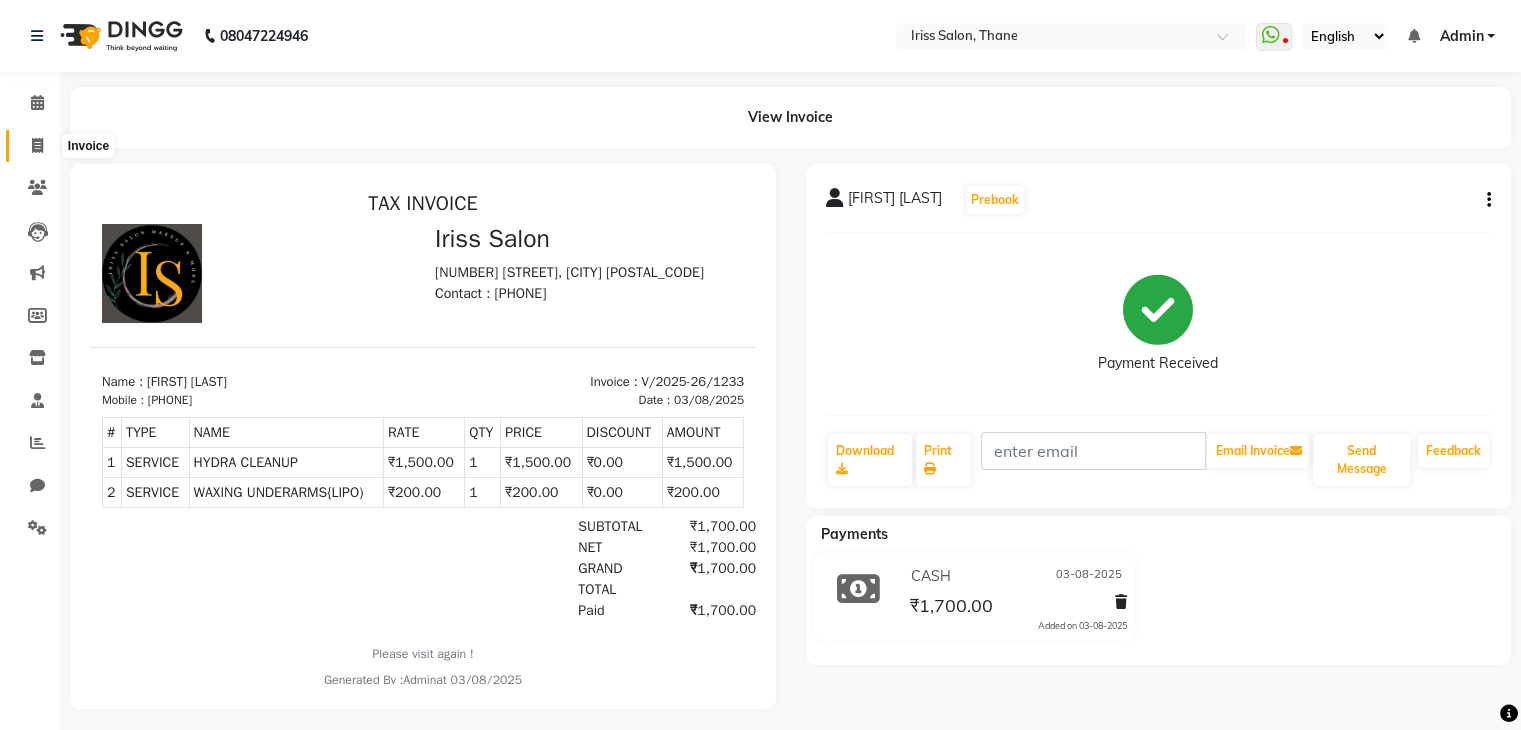 click 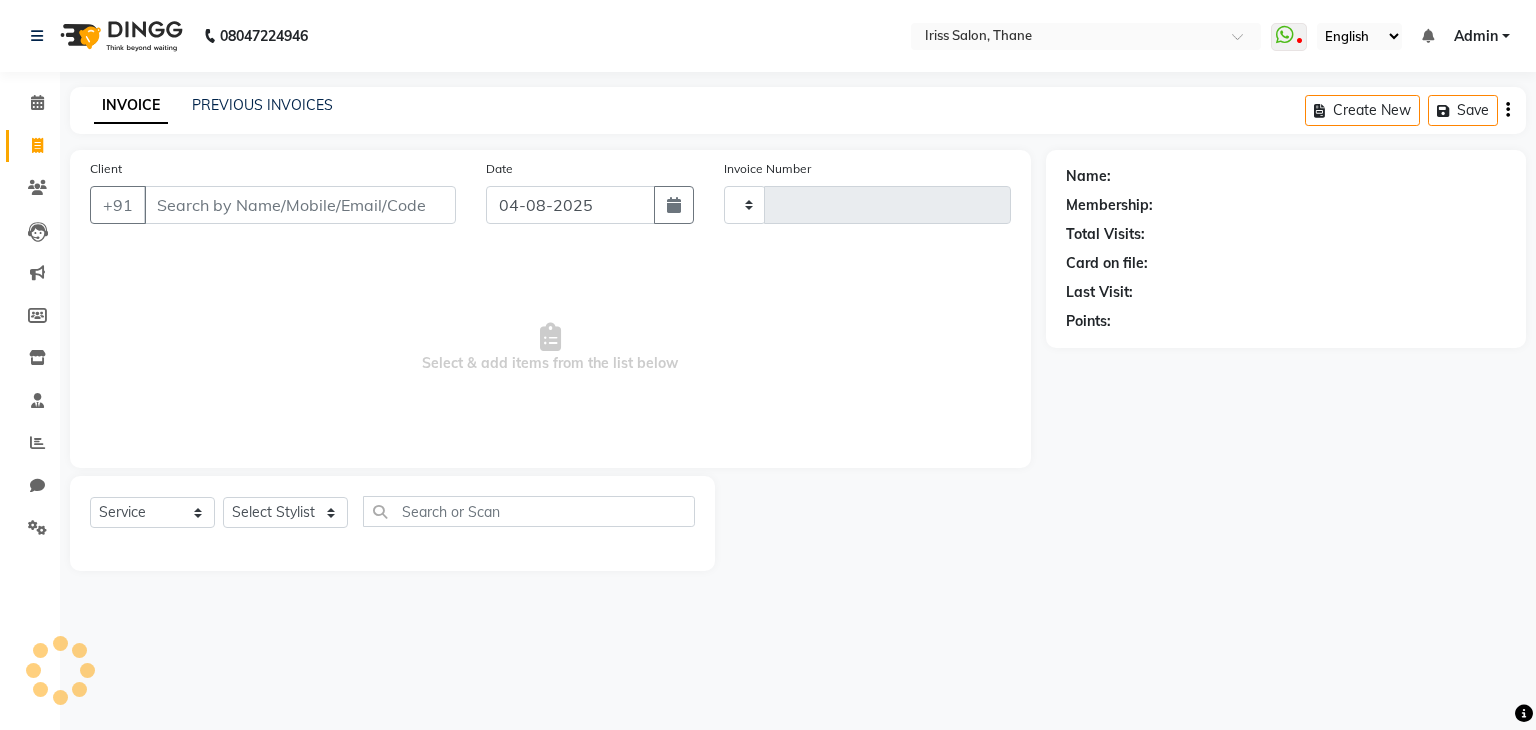 type on "1262" 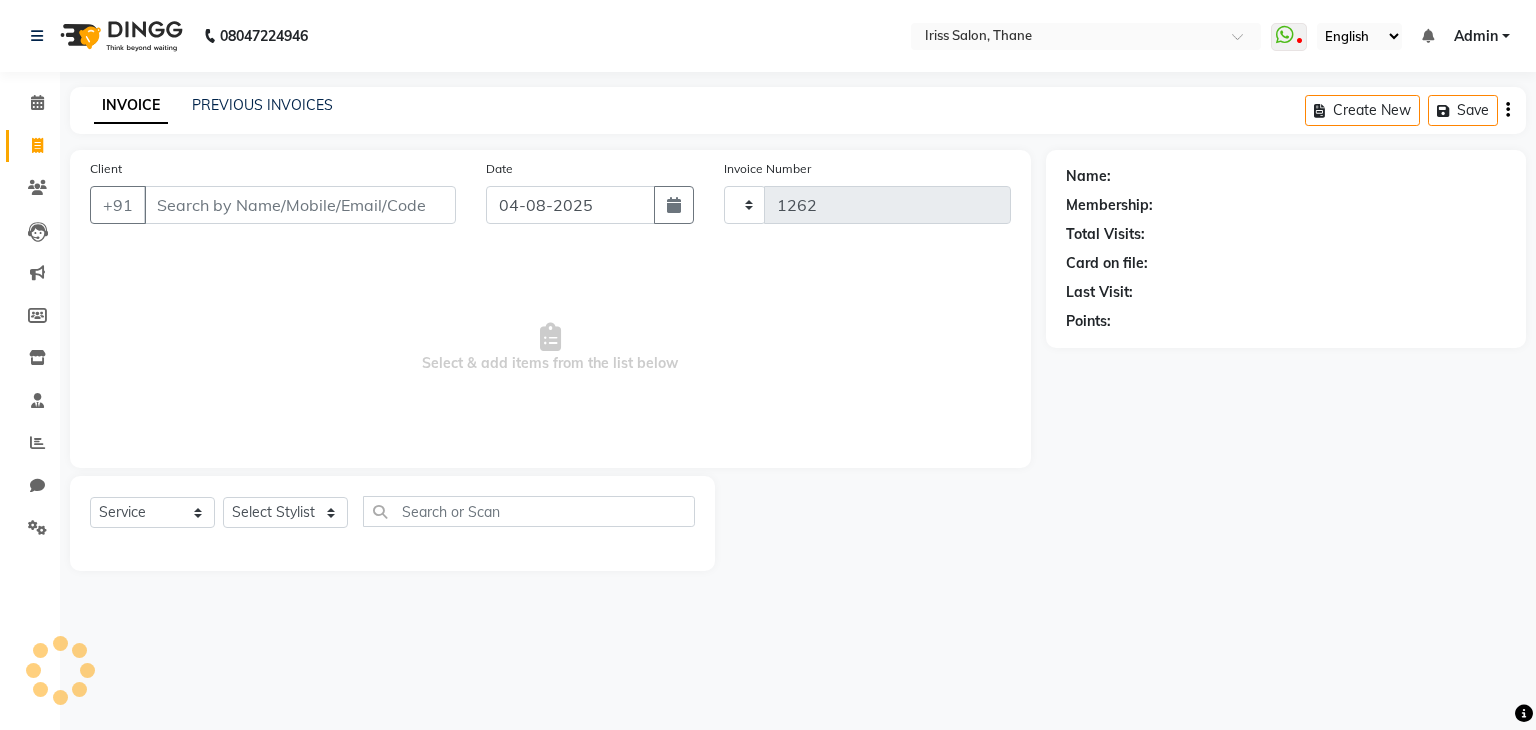 select on "7676" 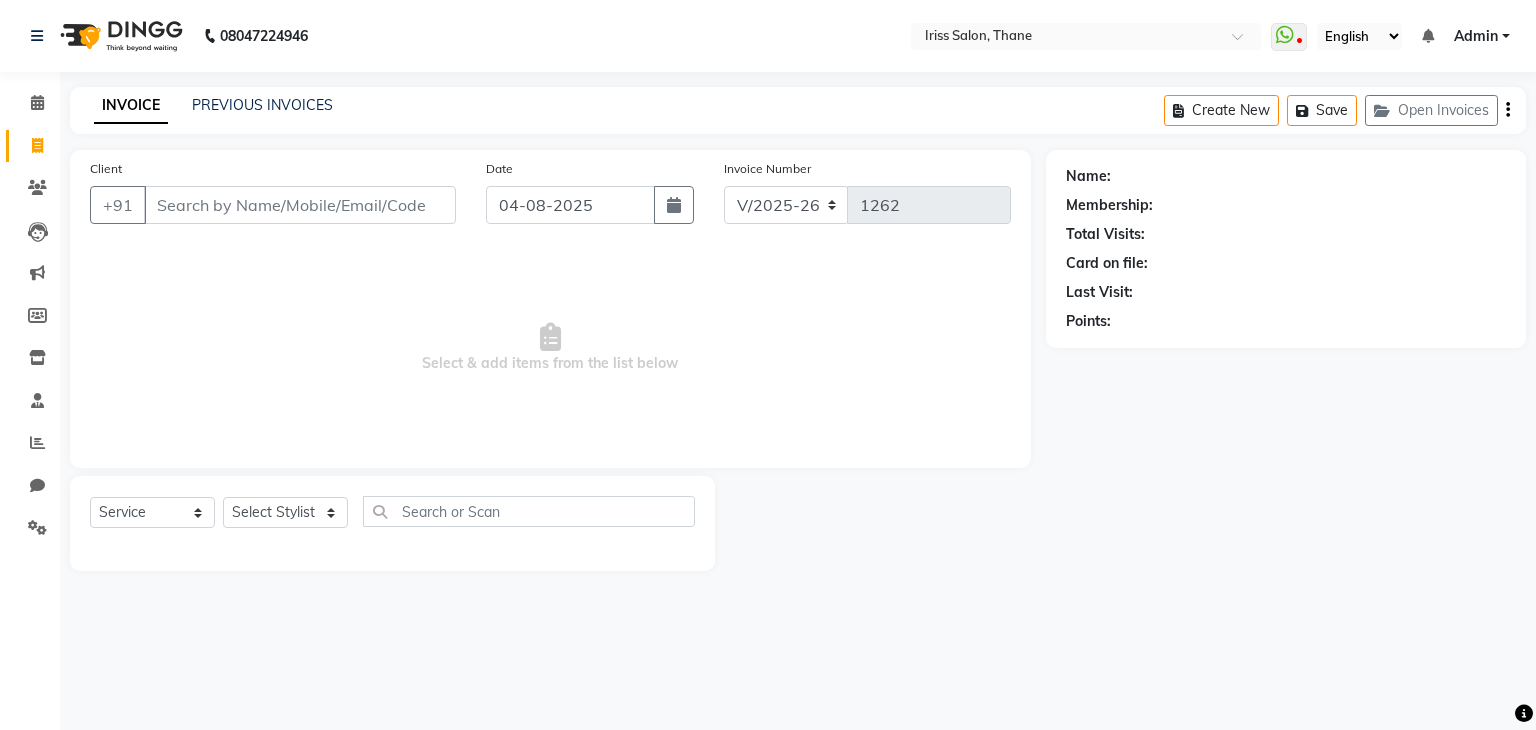 select on "product" 